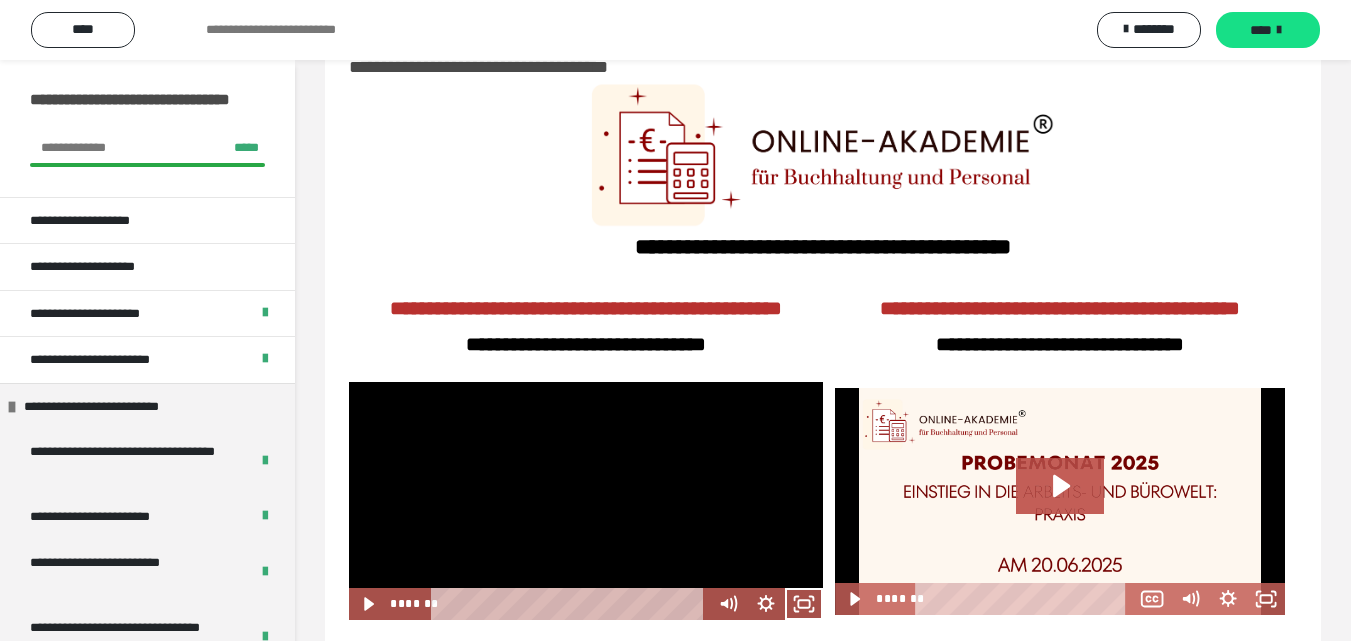 scroll, scrollTop: 0, scrollLeft: 0, axis: both 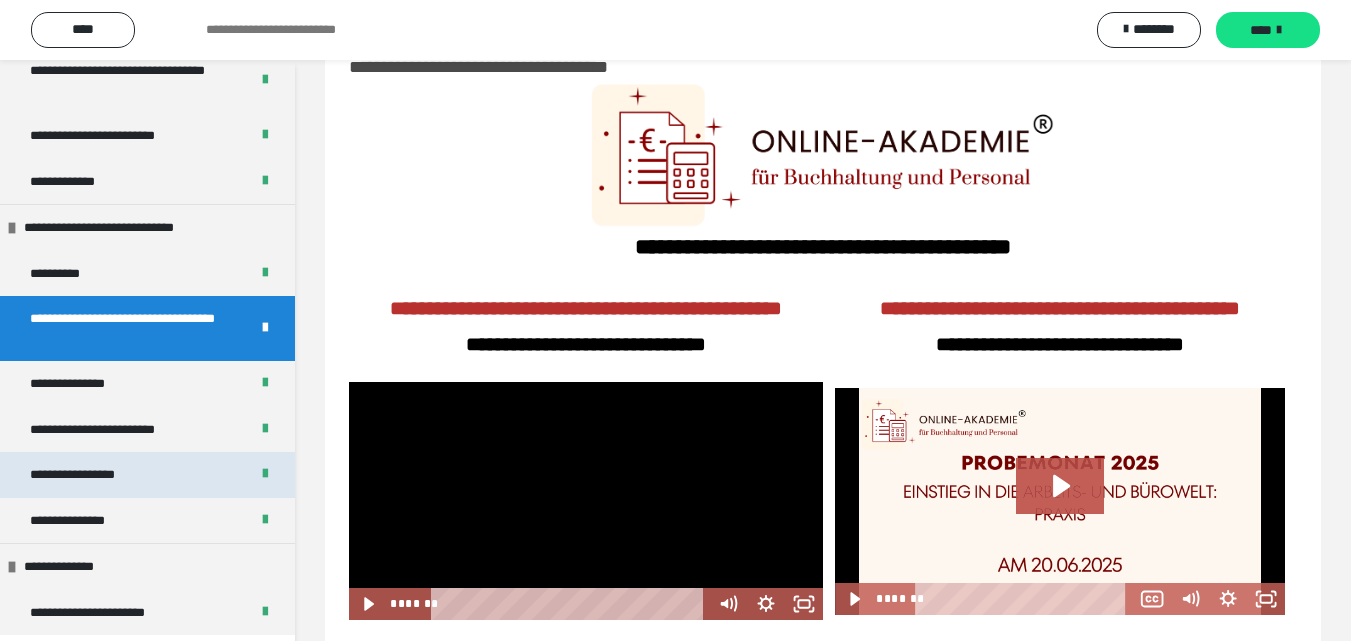 click on "**********" at bounding box center (94, 475) 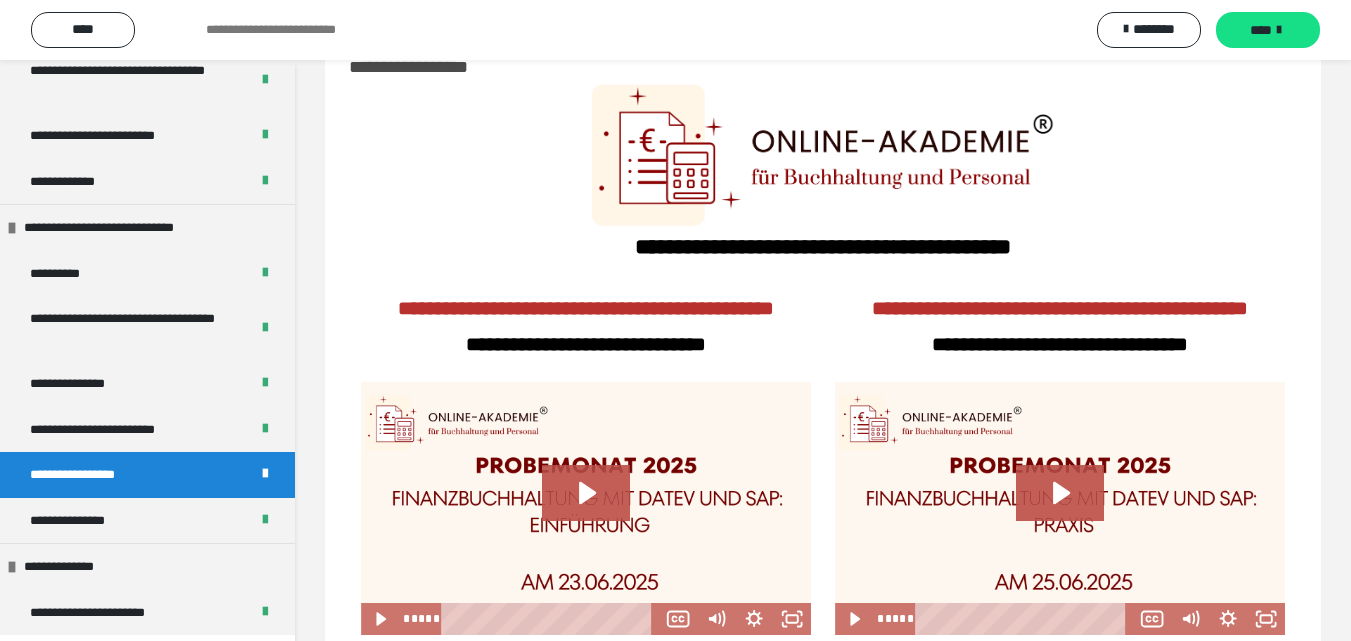 scroll, scrollTop: 260, scrollLeft: 0, axis: vertical 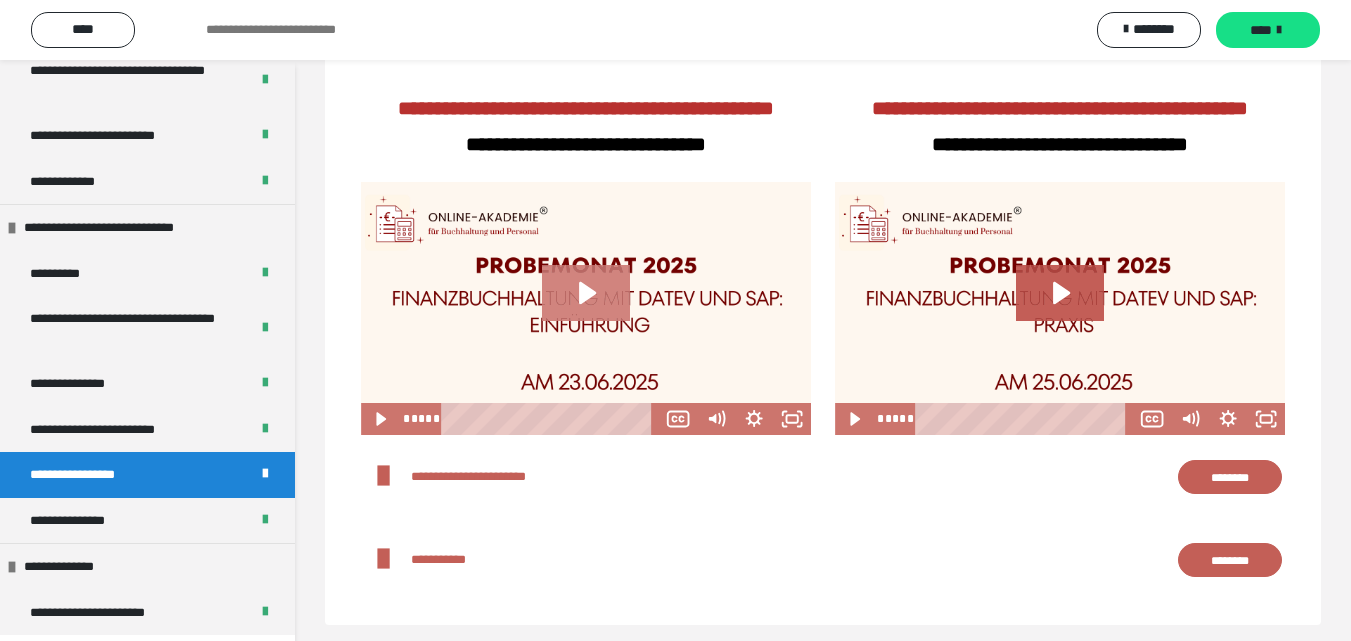 click 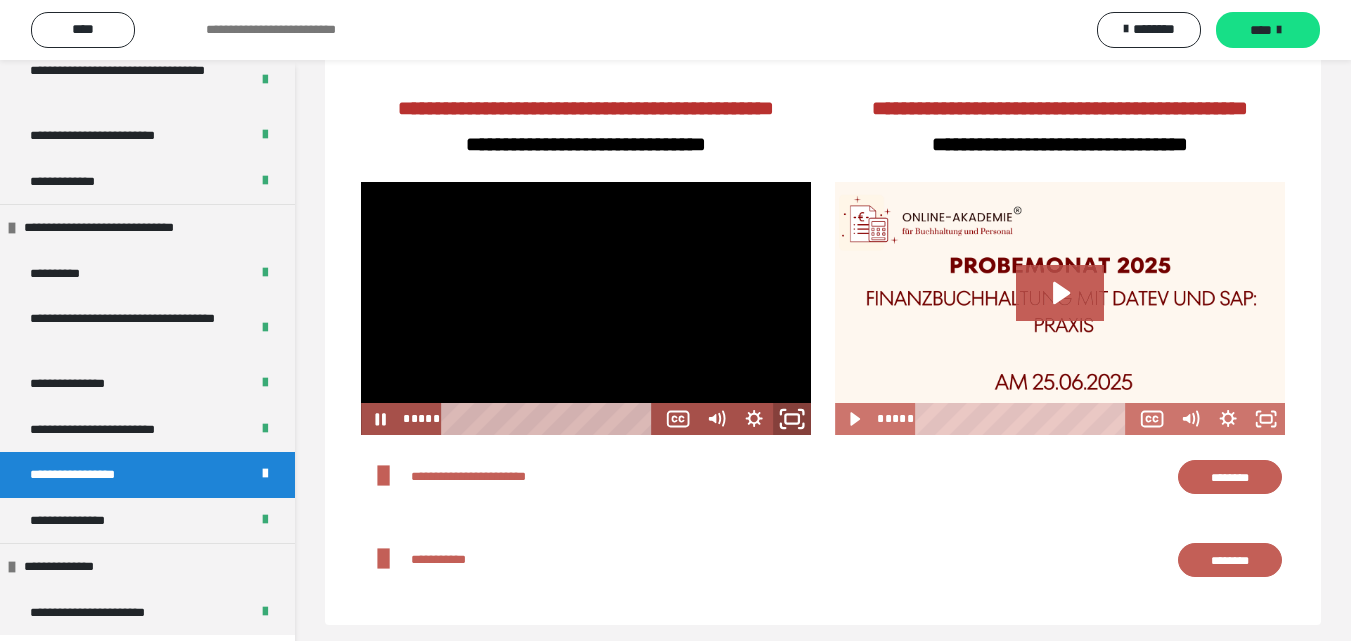 click 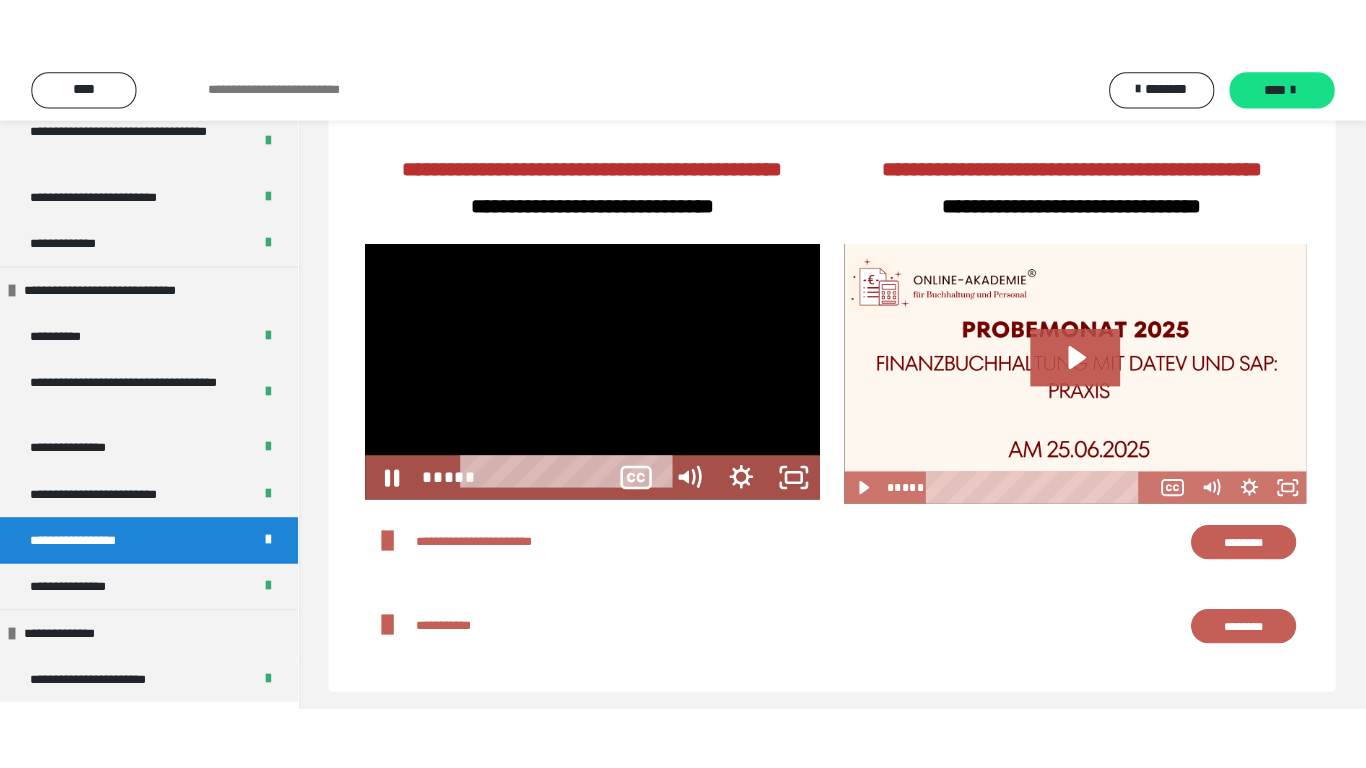 scroll, scrollTop: 190, scrollLeft: 0, axis: vertical 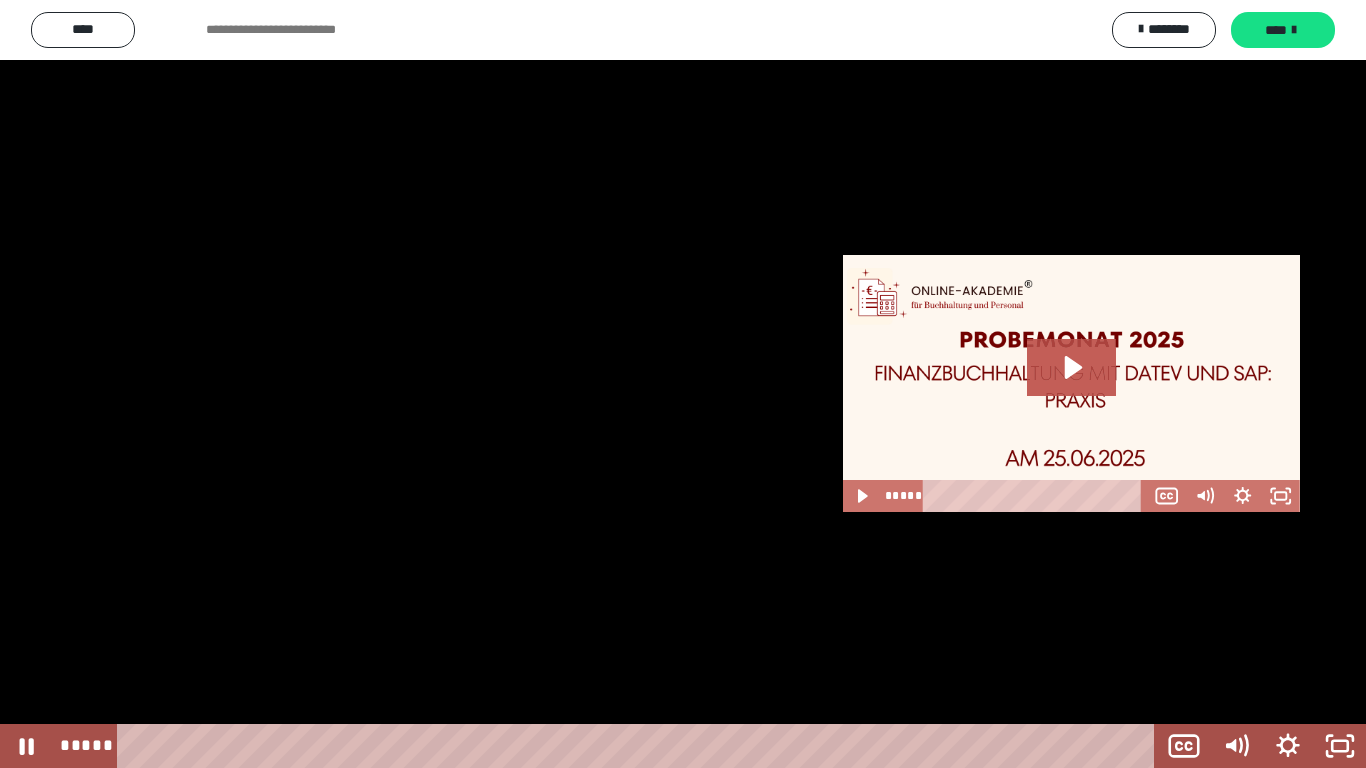 click at bounding box center [683, 384] 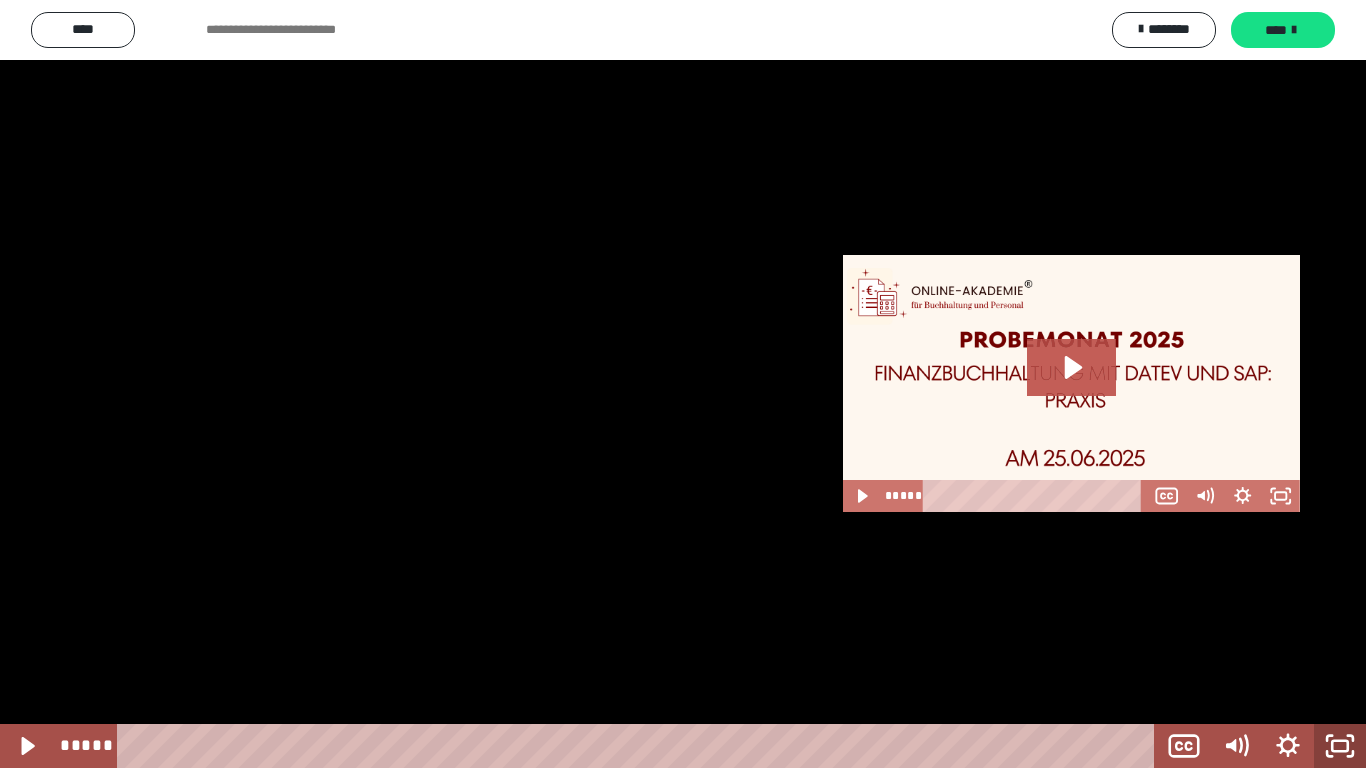 click 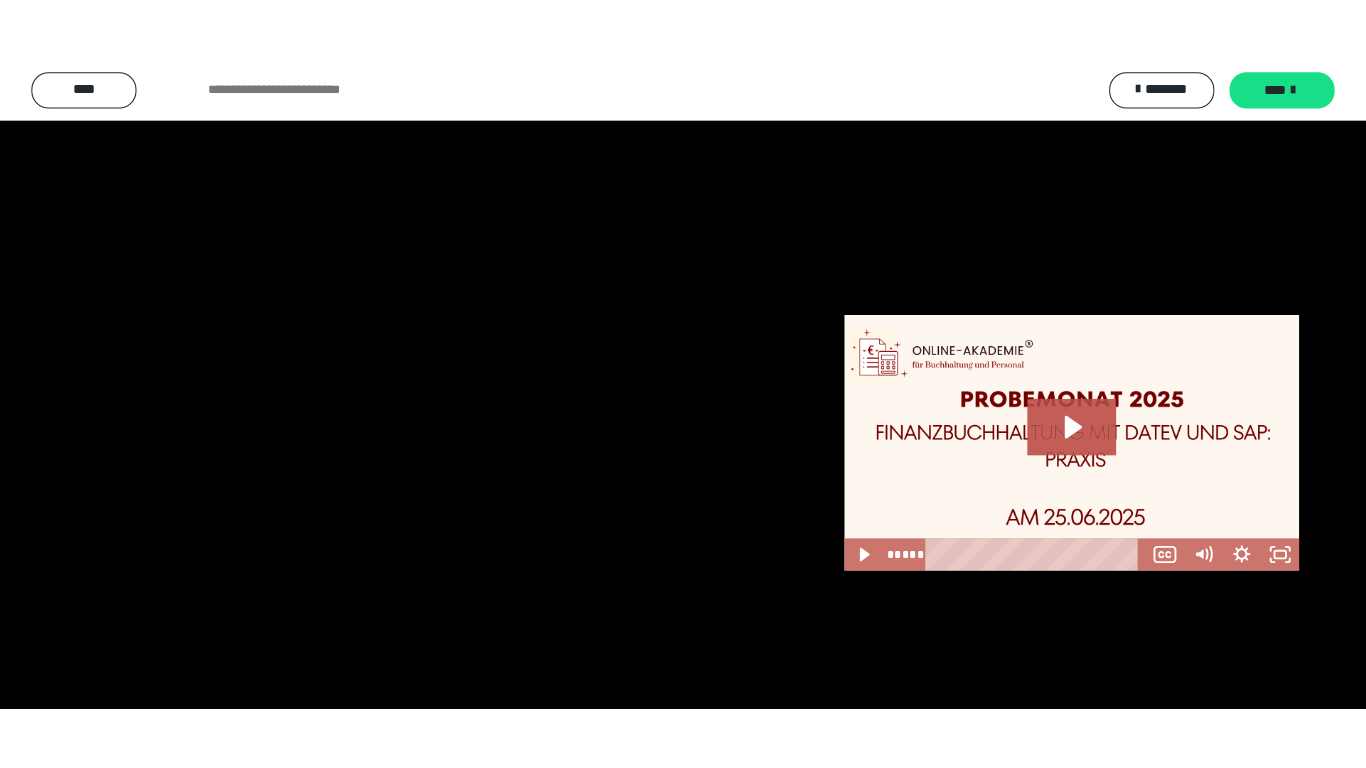 scroll, scrollTop: 798, scrollLeft: 0, axis: vertical 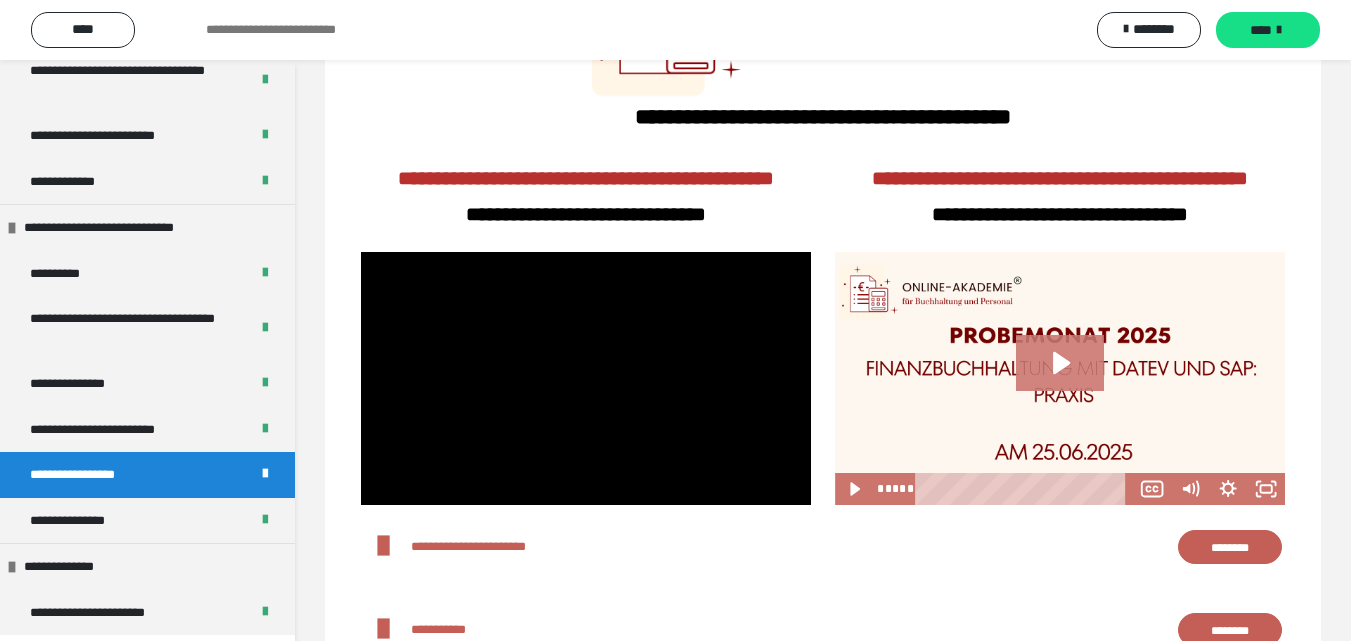 click 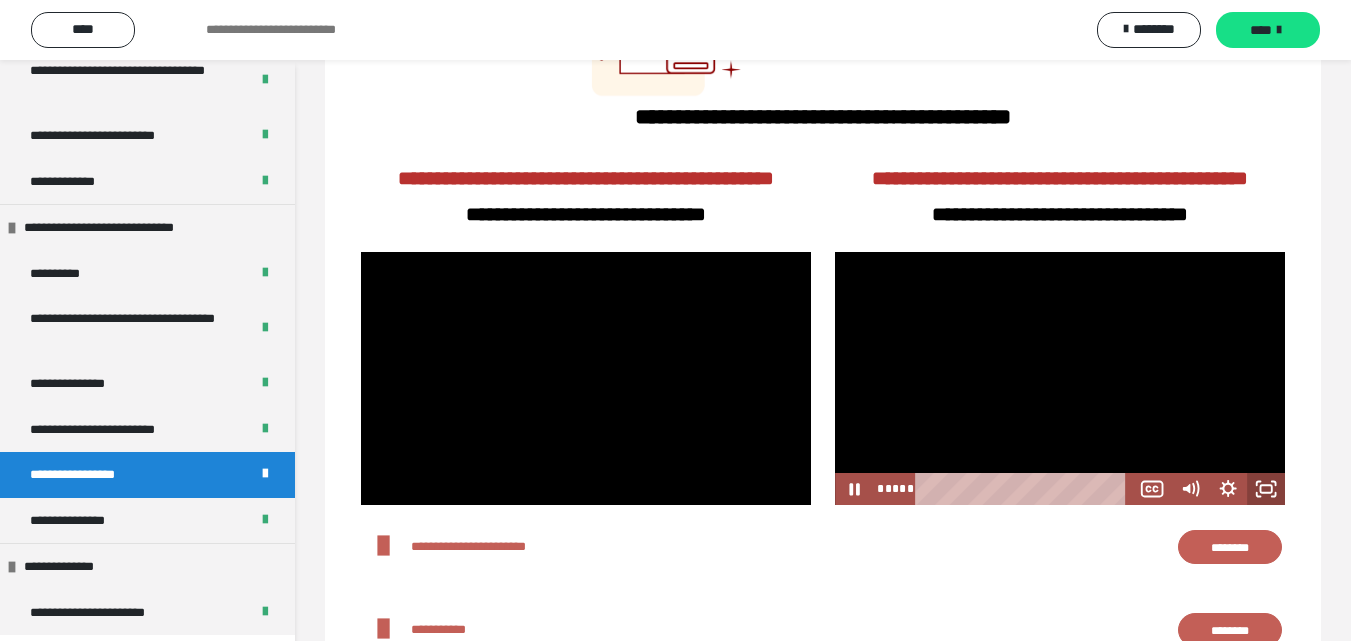 click 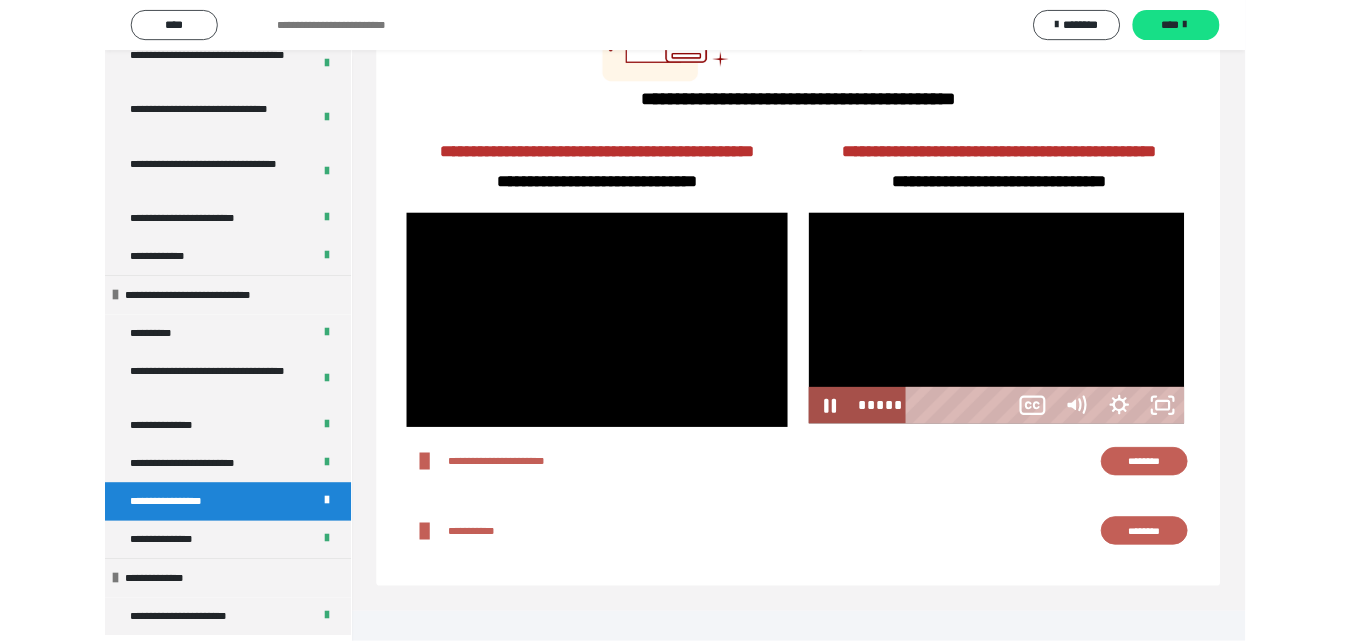 scroll, scrollTop: 671, scrollLeft: 0, axis: vertical 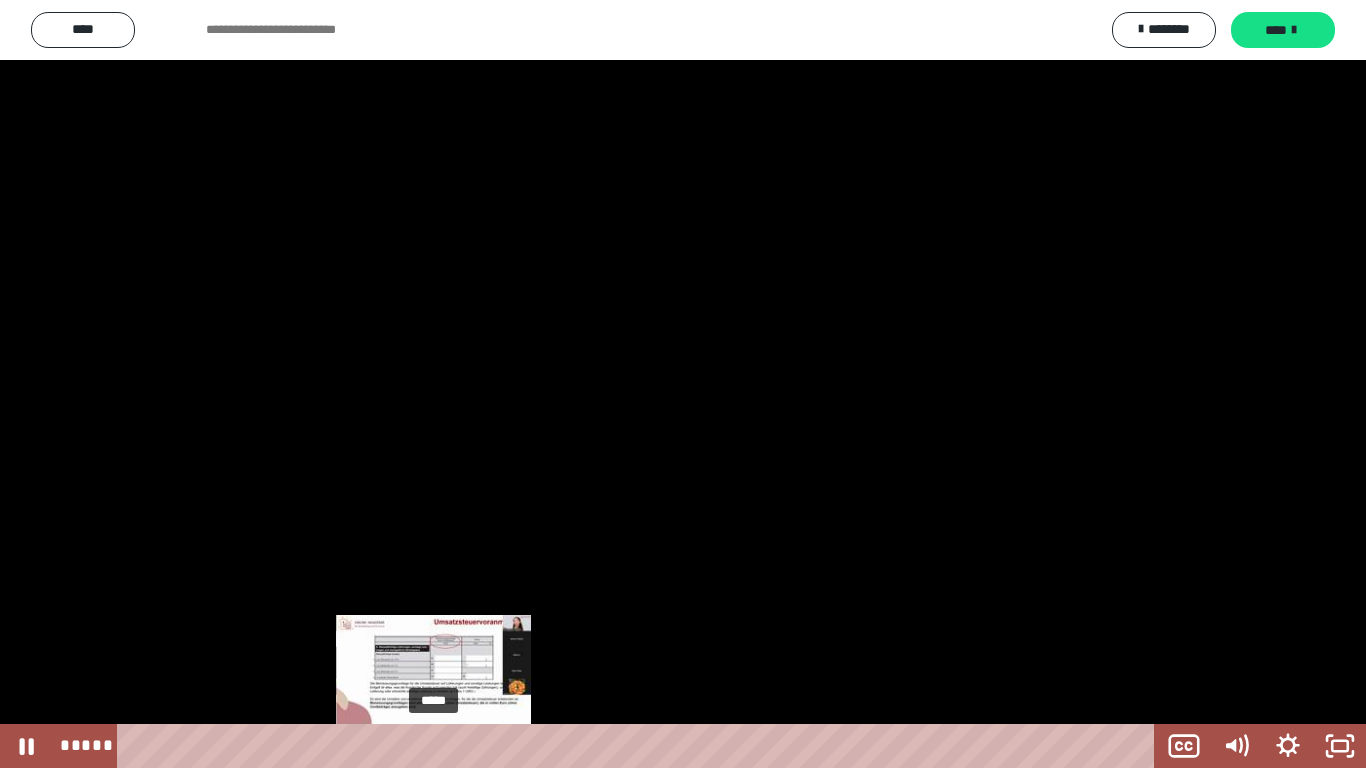 click at bounding box center [438, 746] 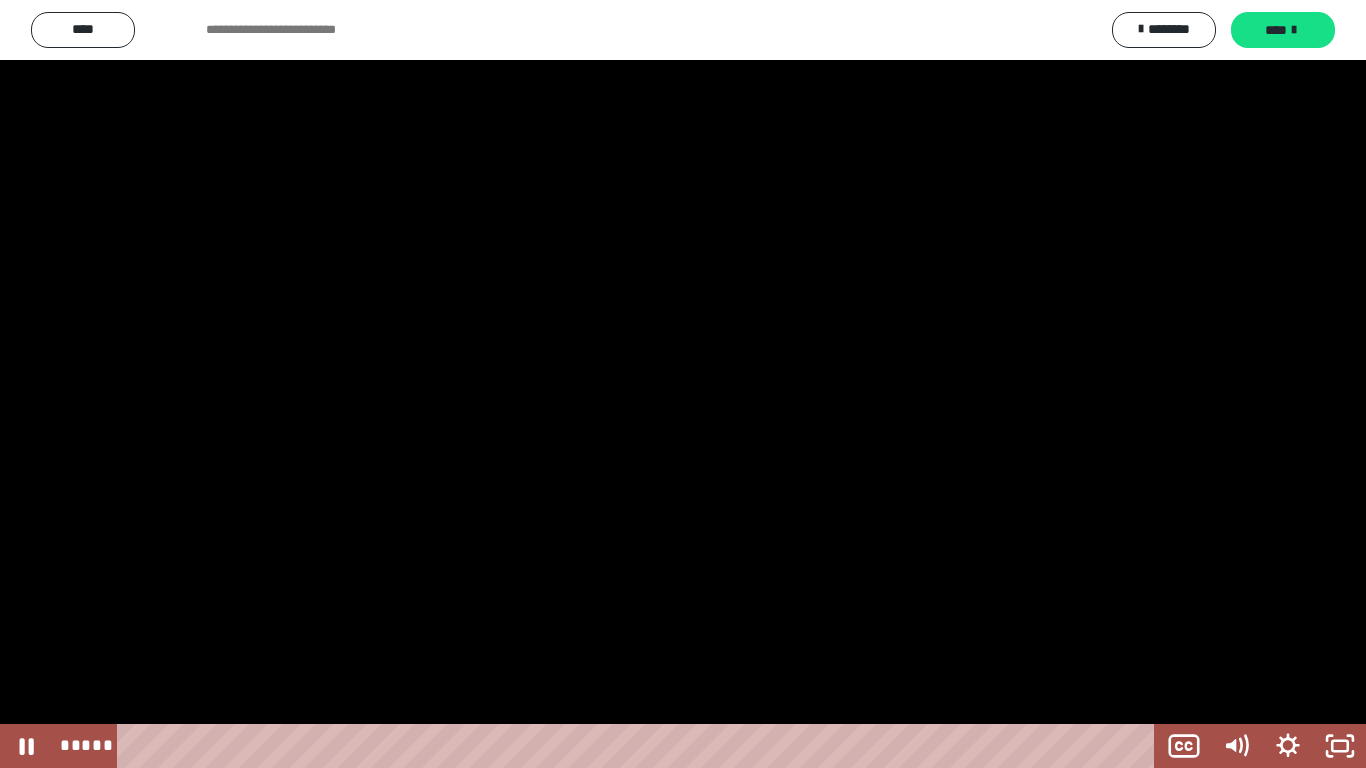 click at bounding box center [683, 384] 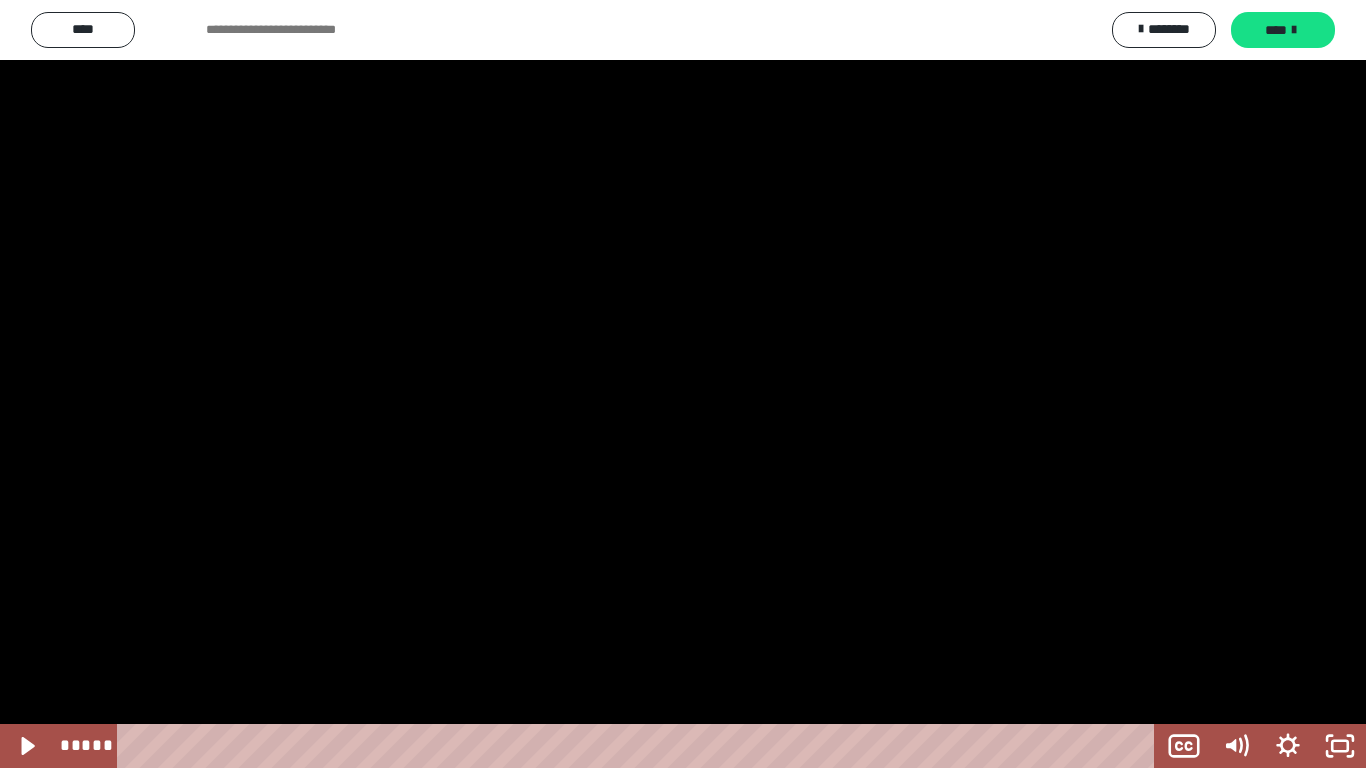 click at bounding box center (683, 384) 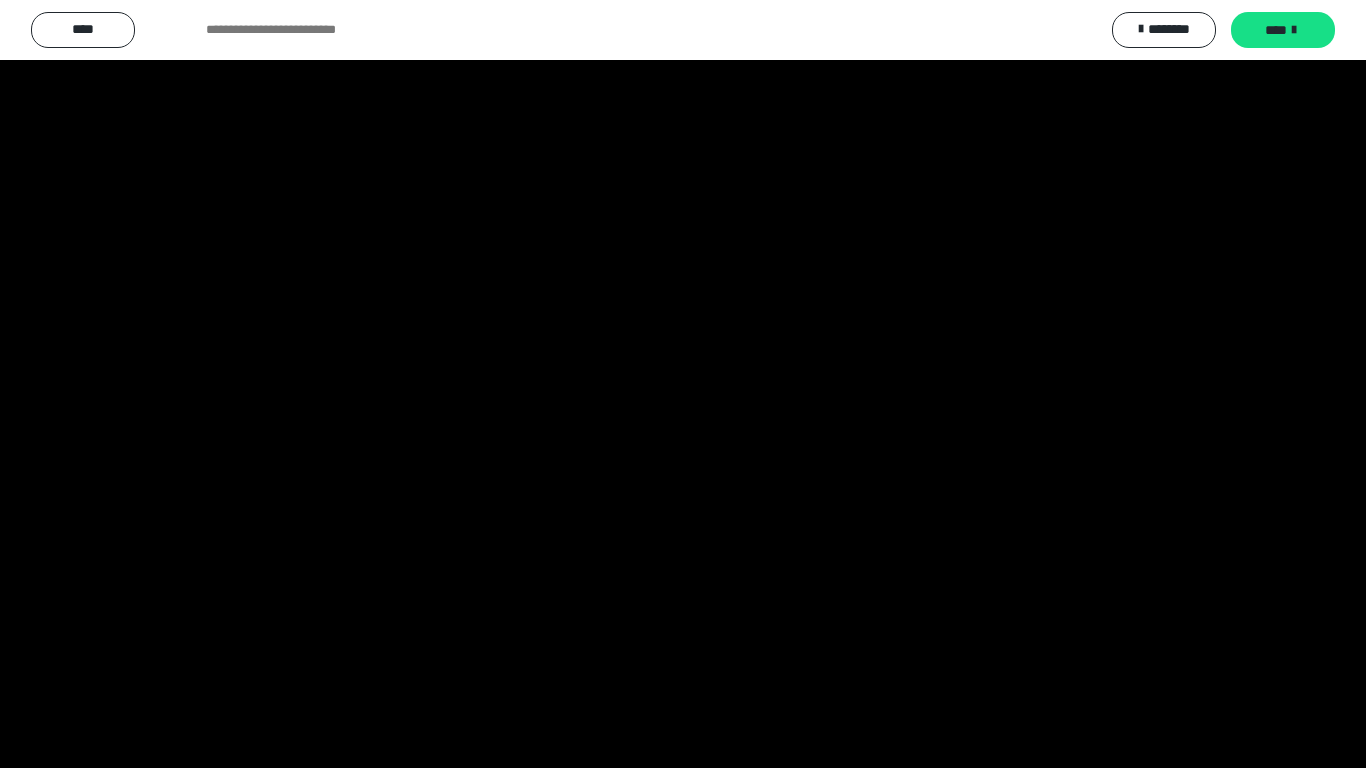 click at bounding box center (683, 384) 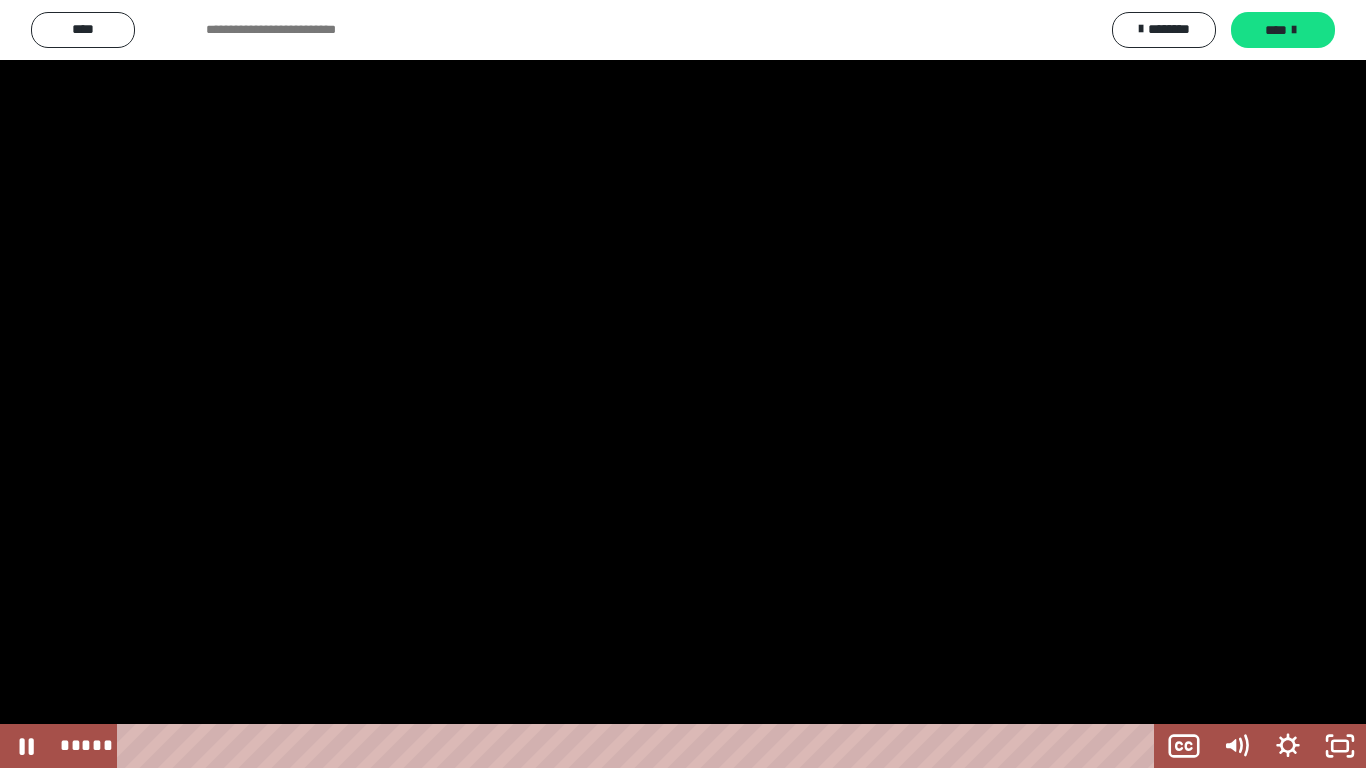 click at bounding box center [683, 384] 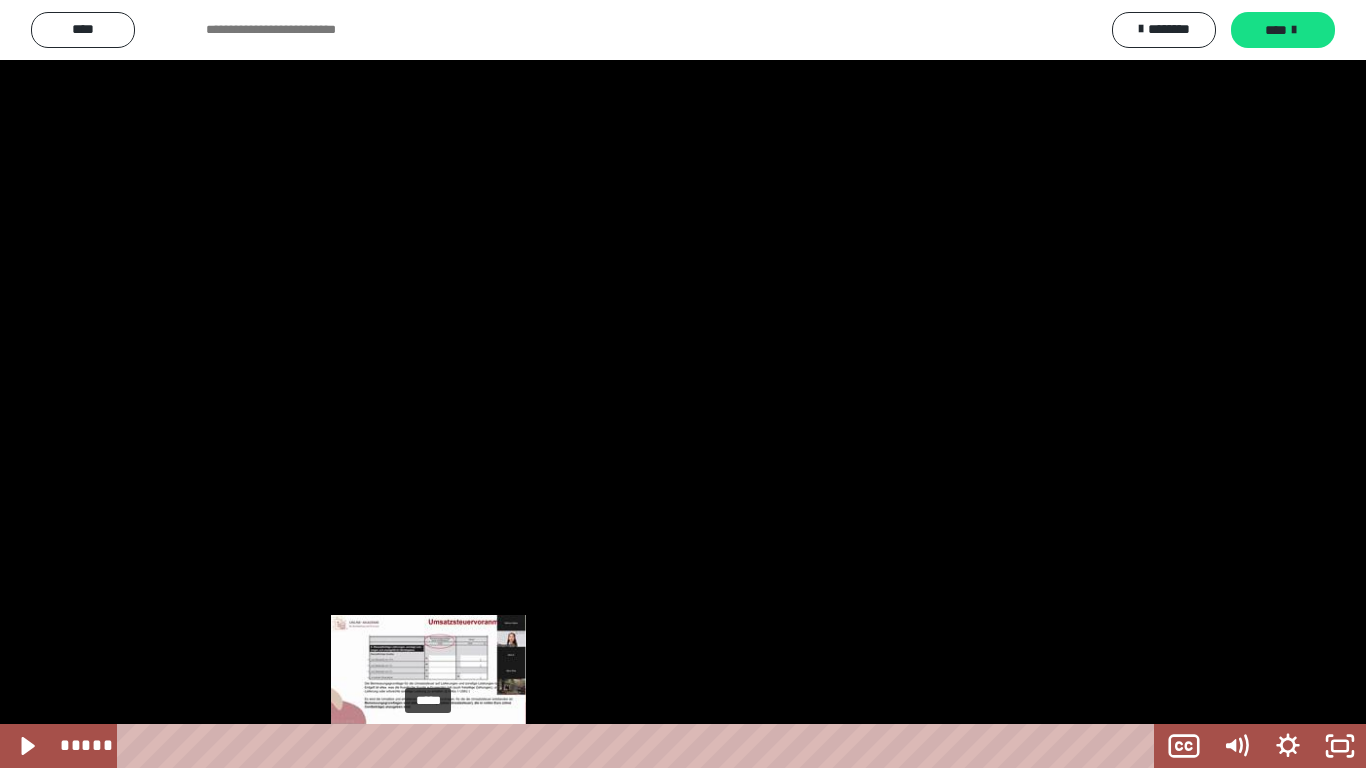 click at bounding box center (436, 746) 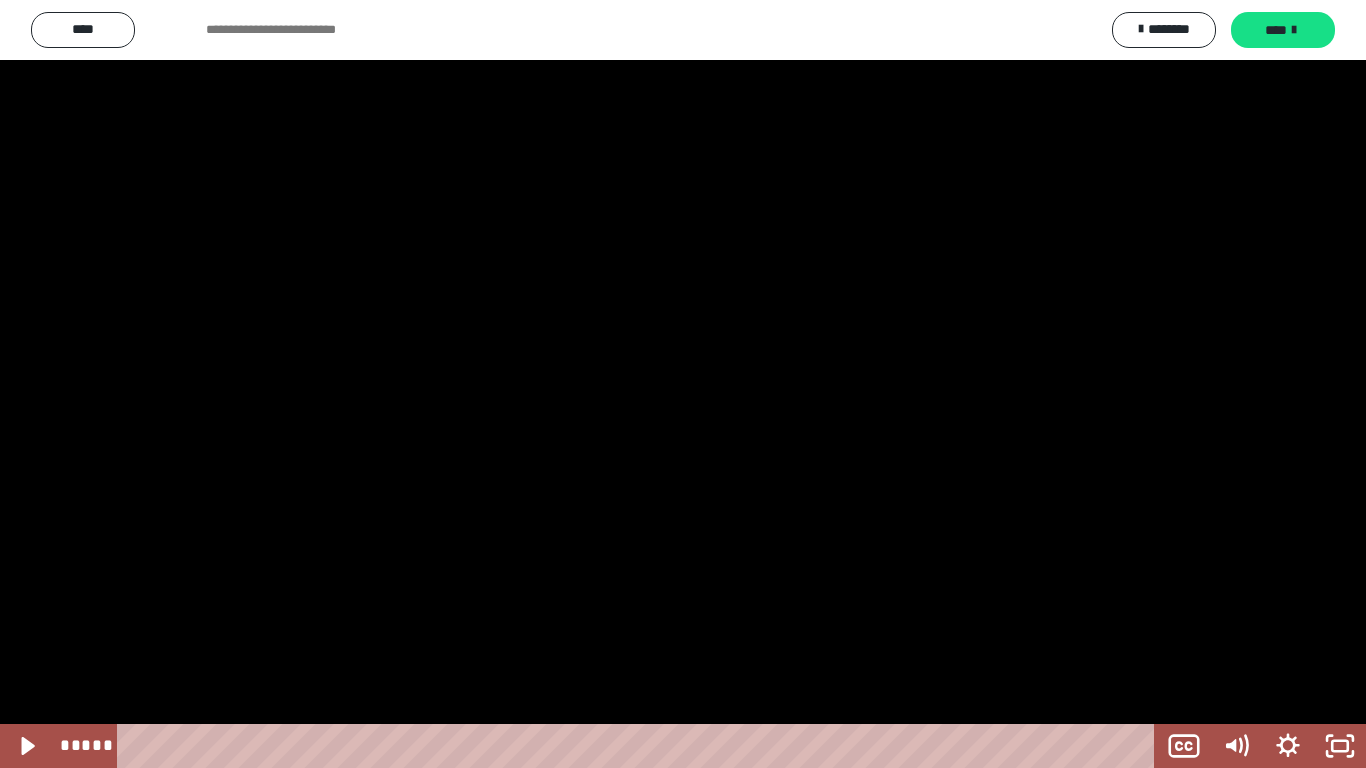 click at bounding box center [683, 384] 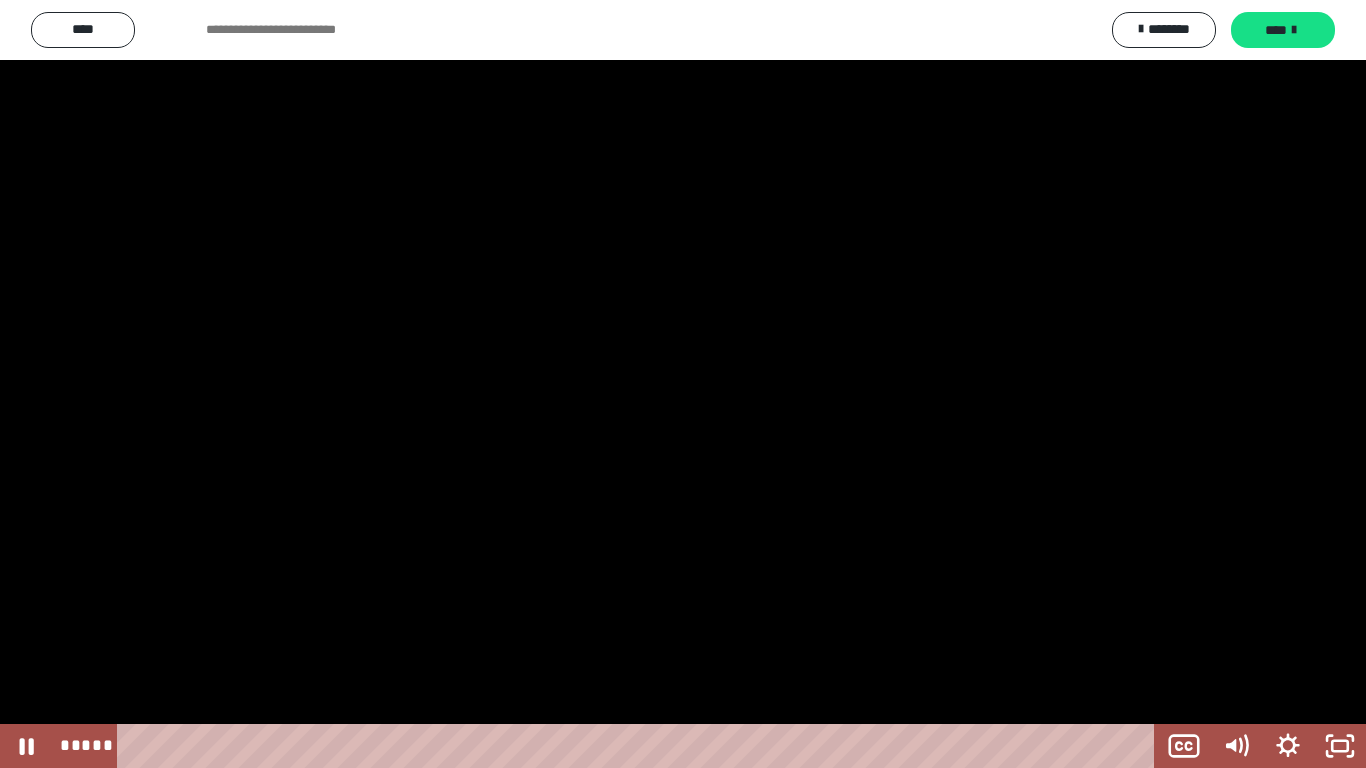 click at bounding box center [683, 384] 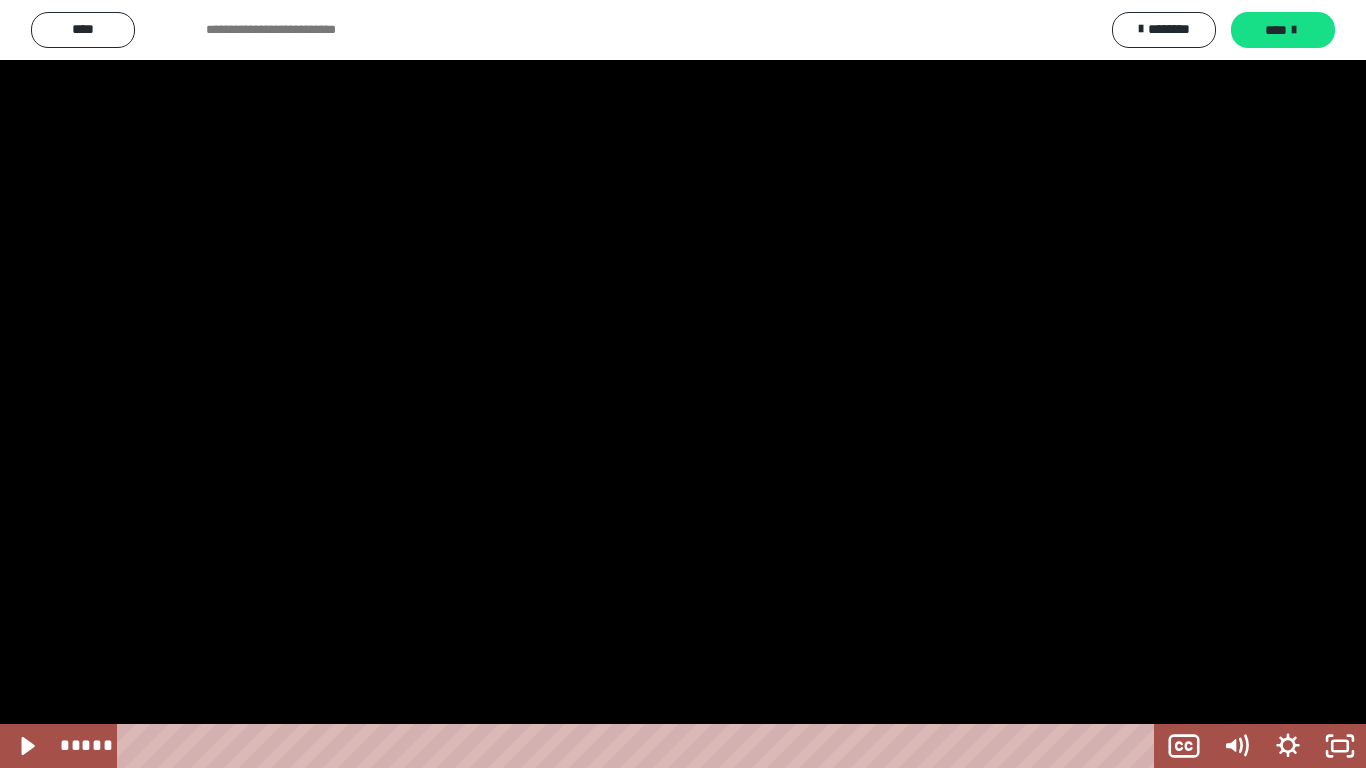 click at bounding box center [683, 384] 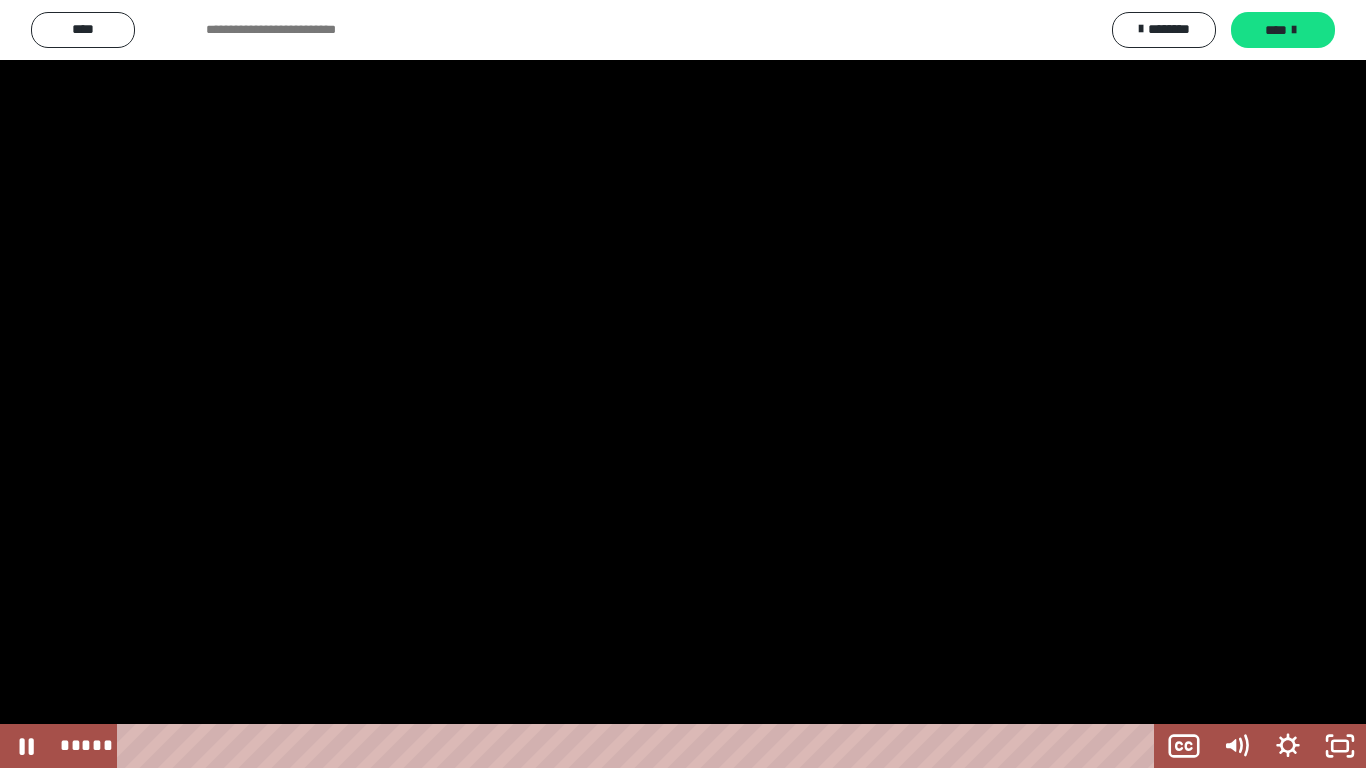 click at bounding box center [683, 384] 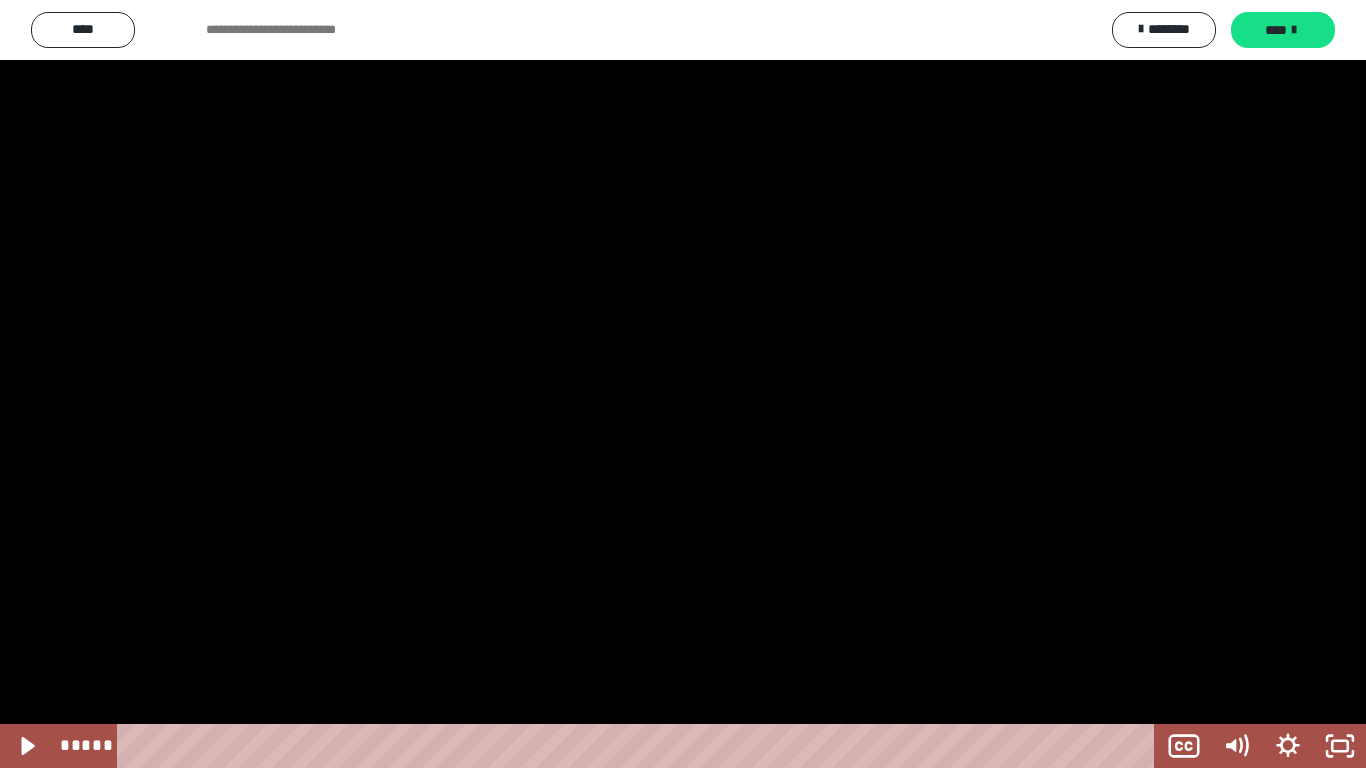 click at bounding box center (683, 384) 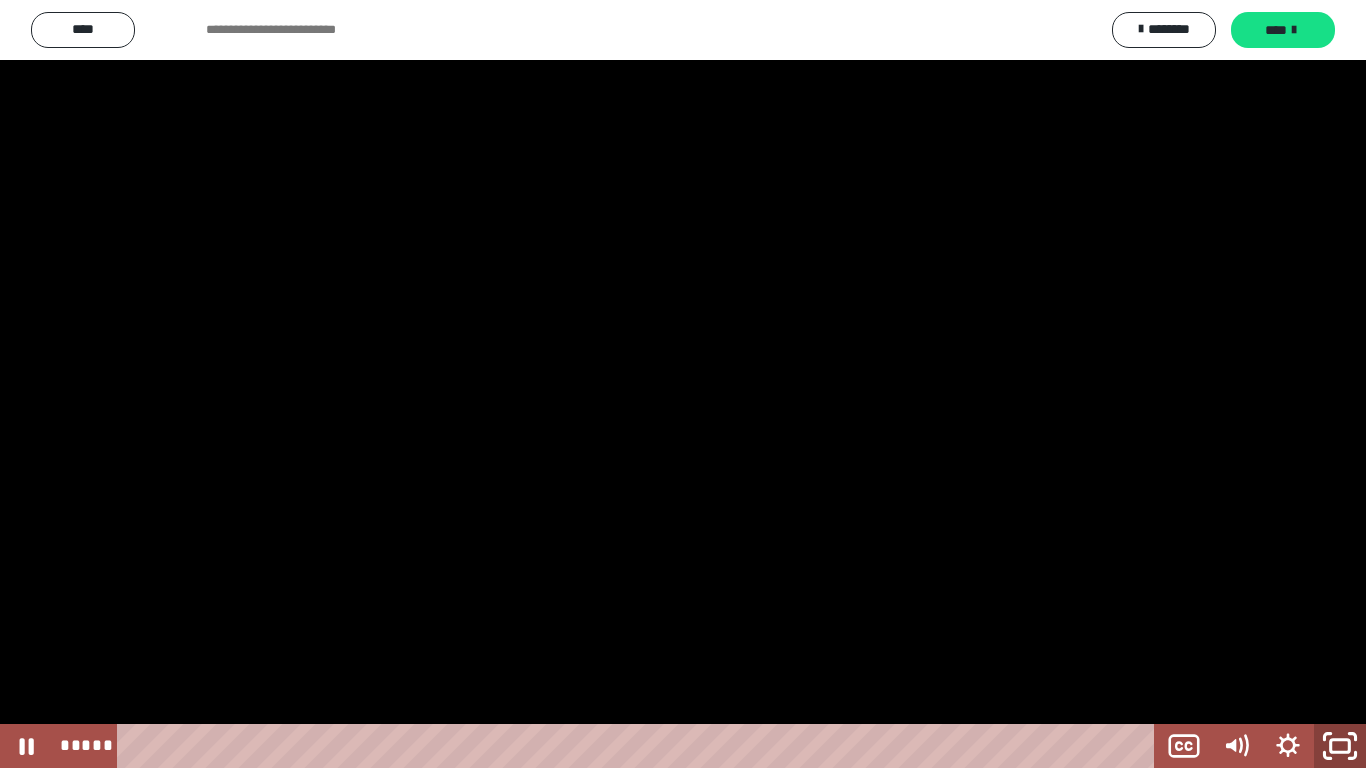 click 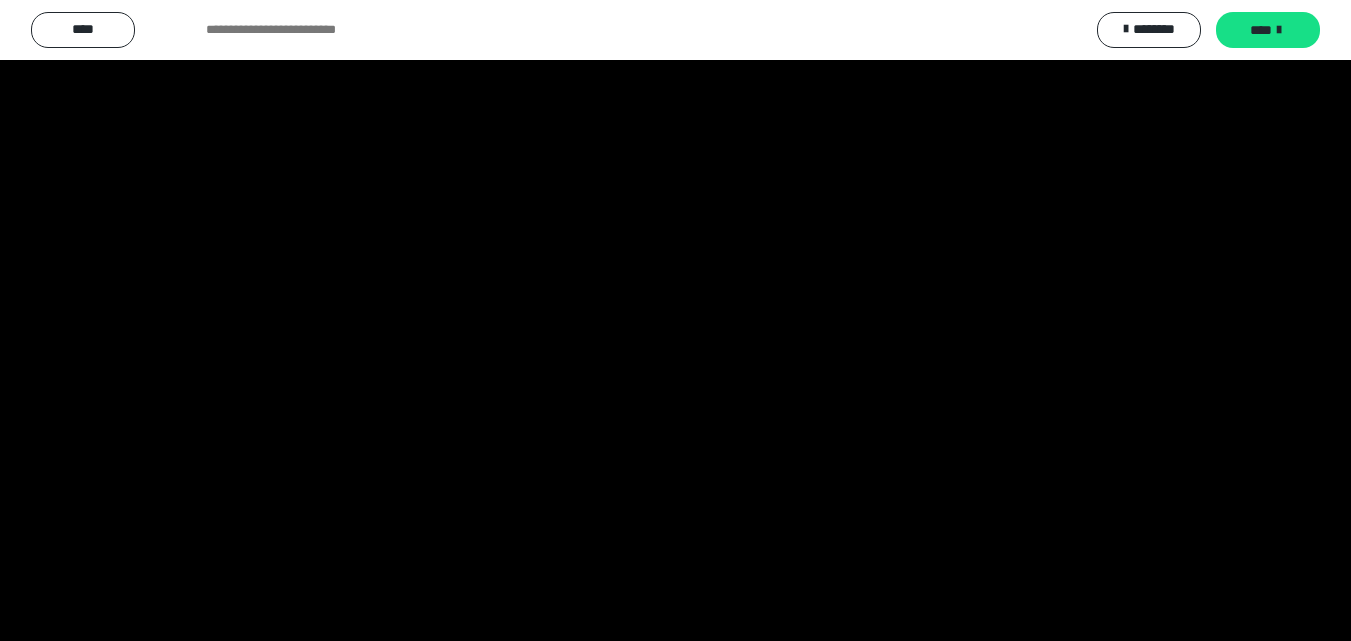 scroll, scrollTop: 798, scrollLeft: 0, axis: vertical 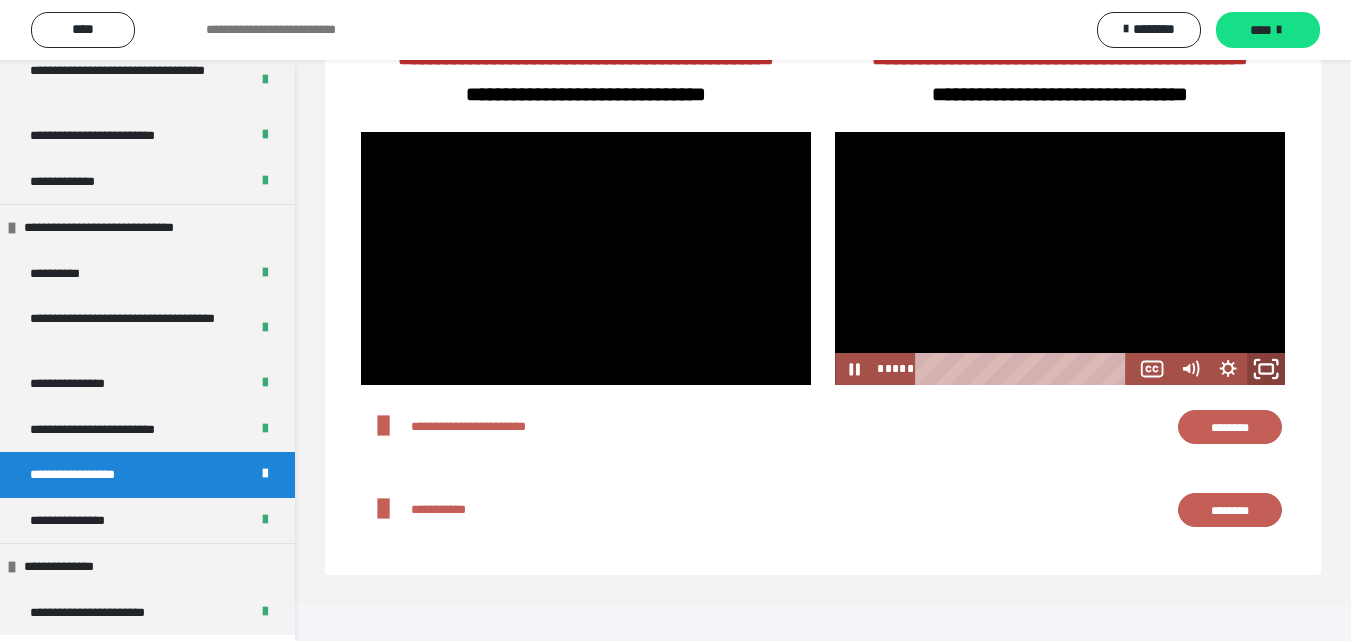 click 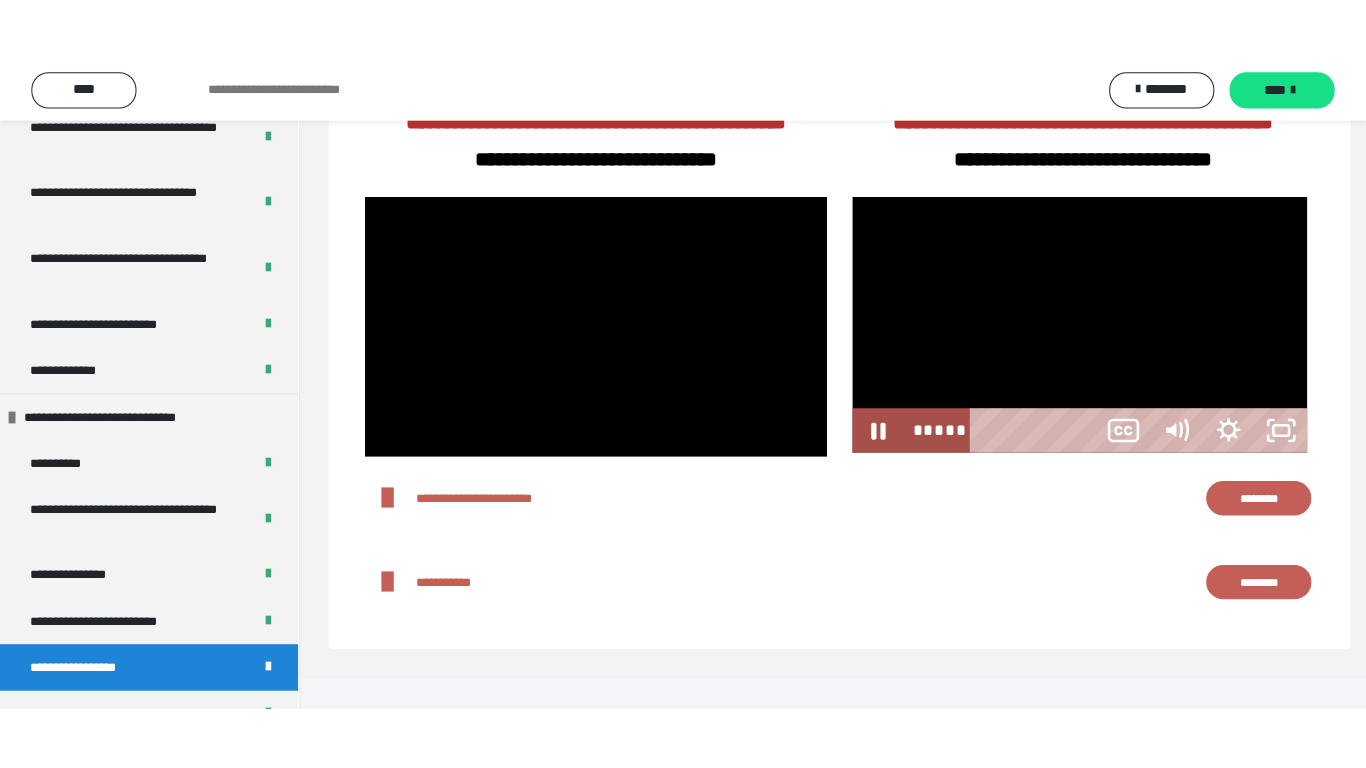 scroll, scrollTop: 190, scrollLeft: 0, axis: vertical 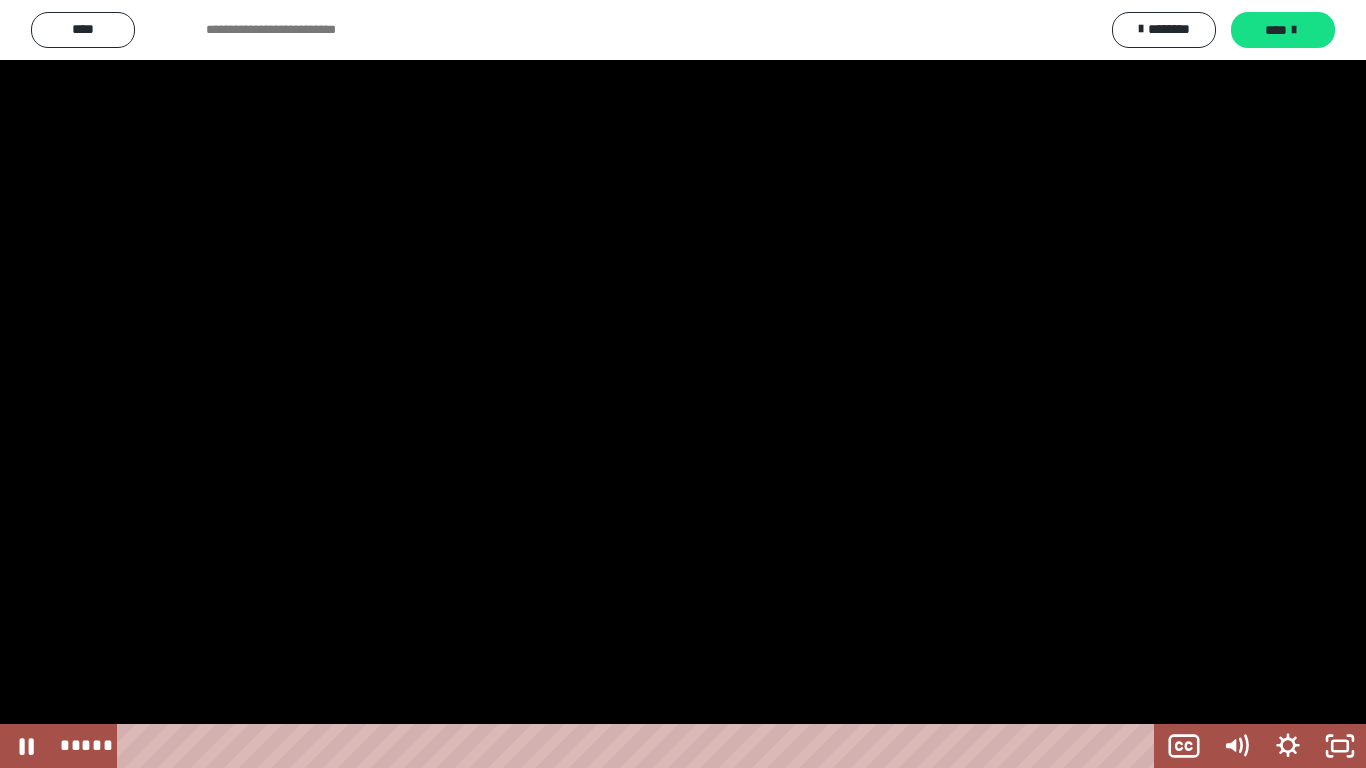 click at bounding box center [683, 384] 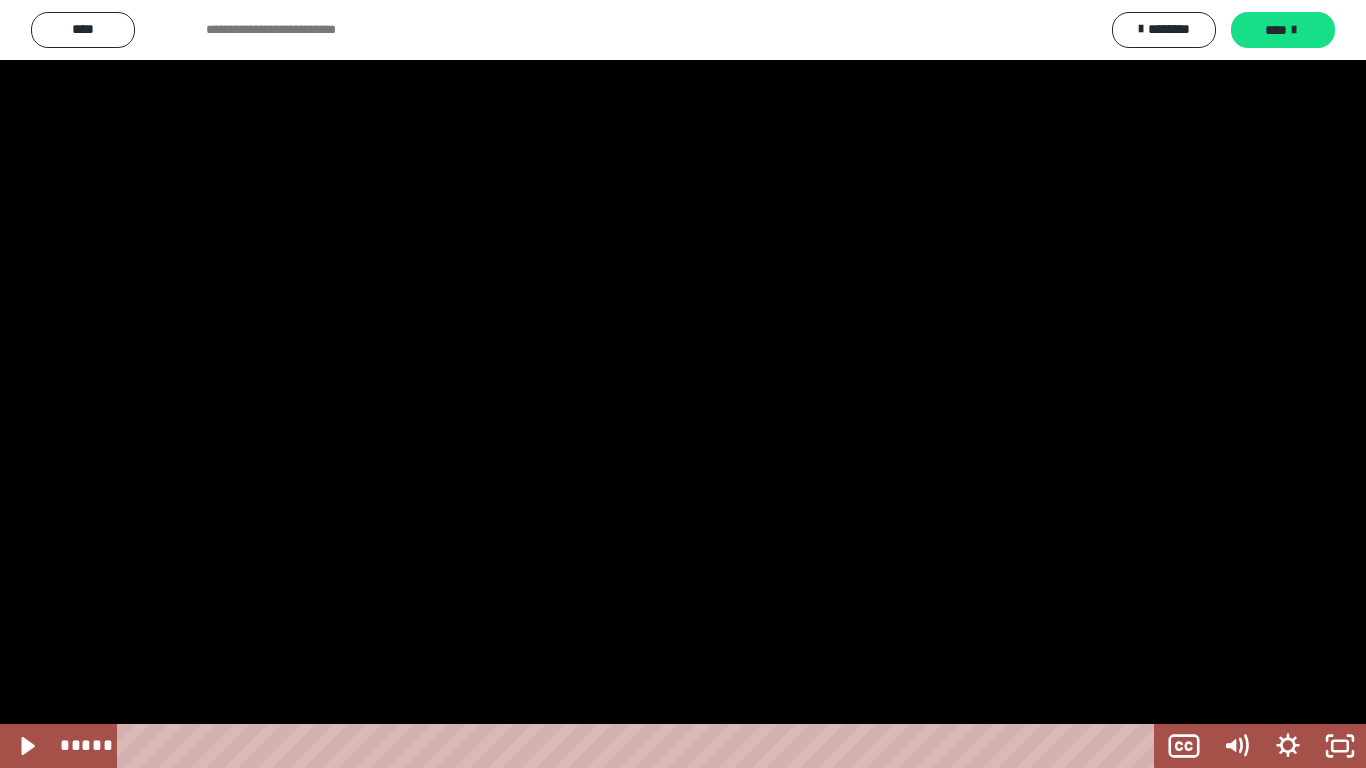 click at bounding box center (683, 384) 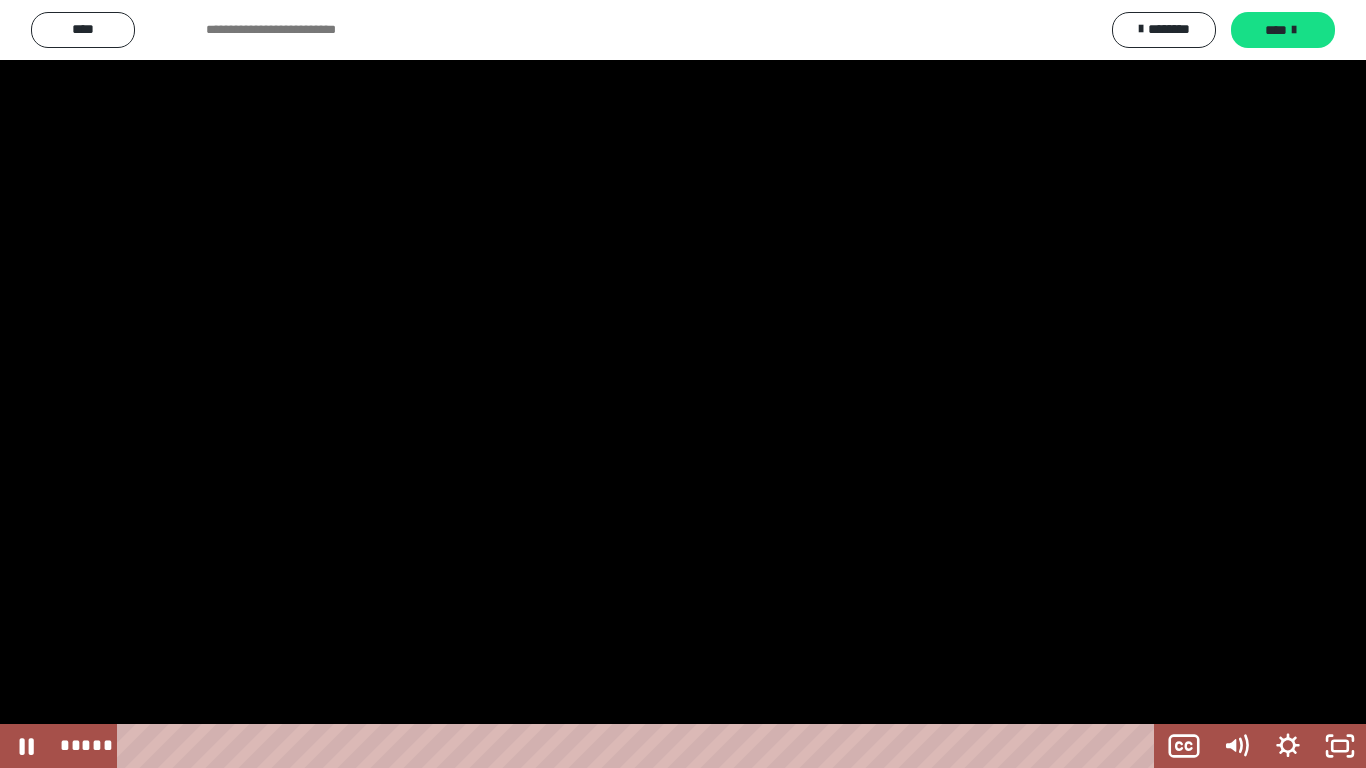 click at bounding box center [683, 384] 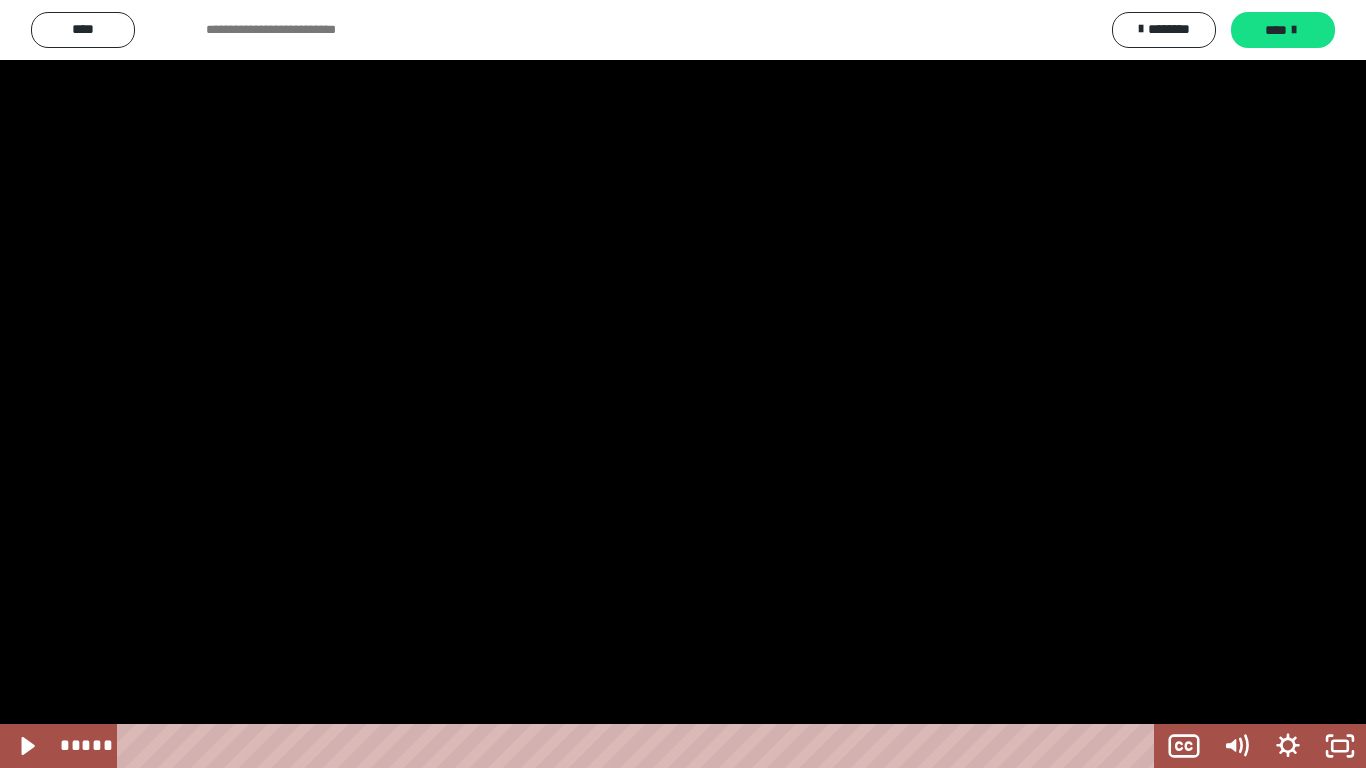 click at bounding box center [683, 384] 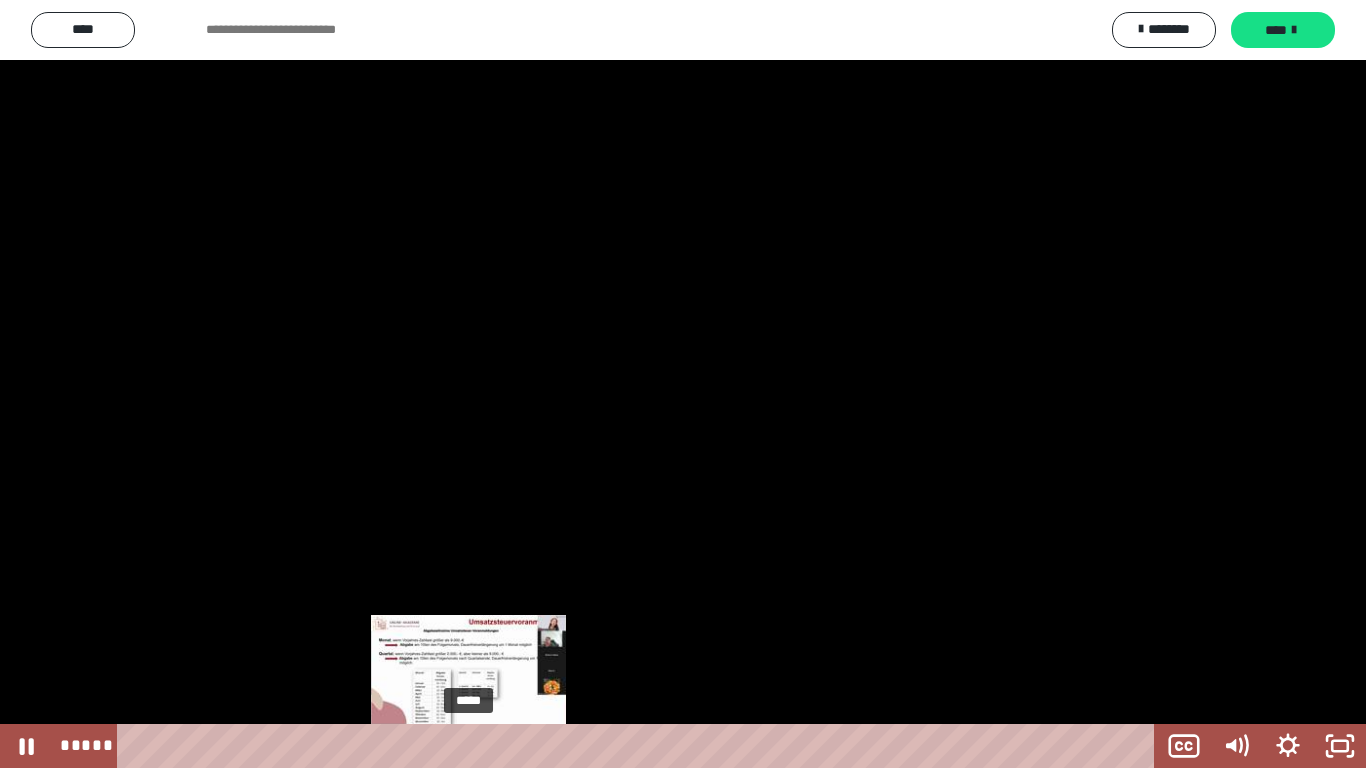 click at bounding box center [474, 746] 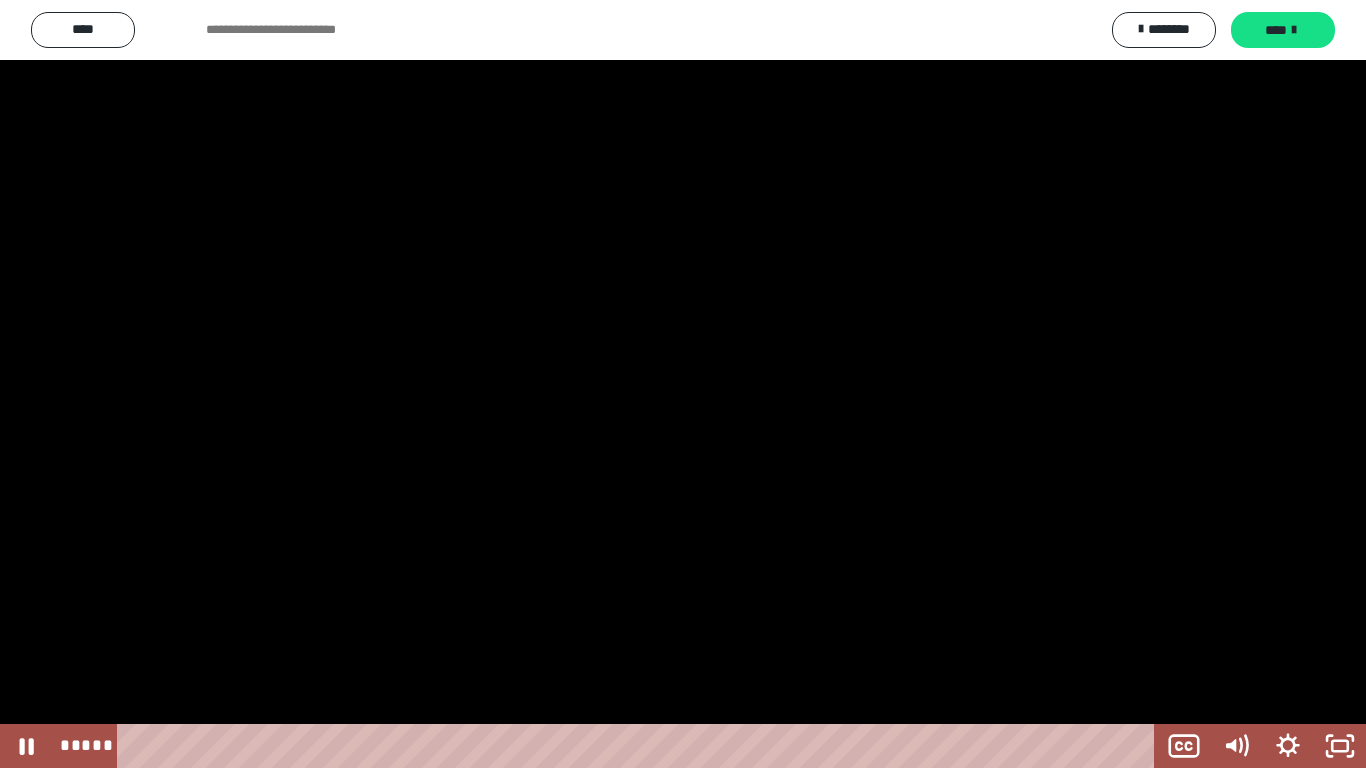 click at bounding box center [683, 384] 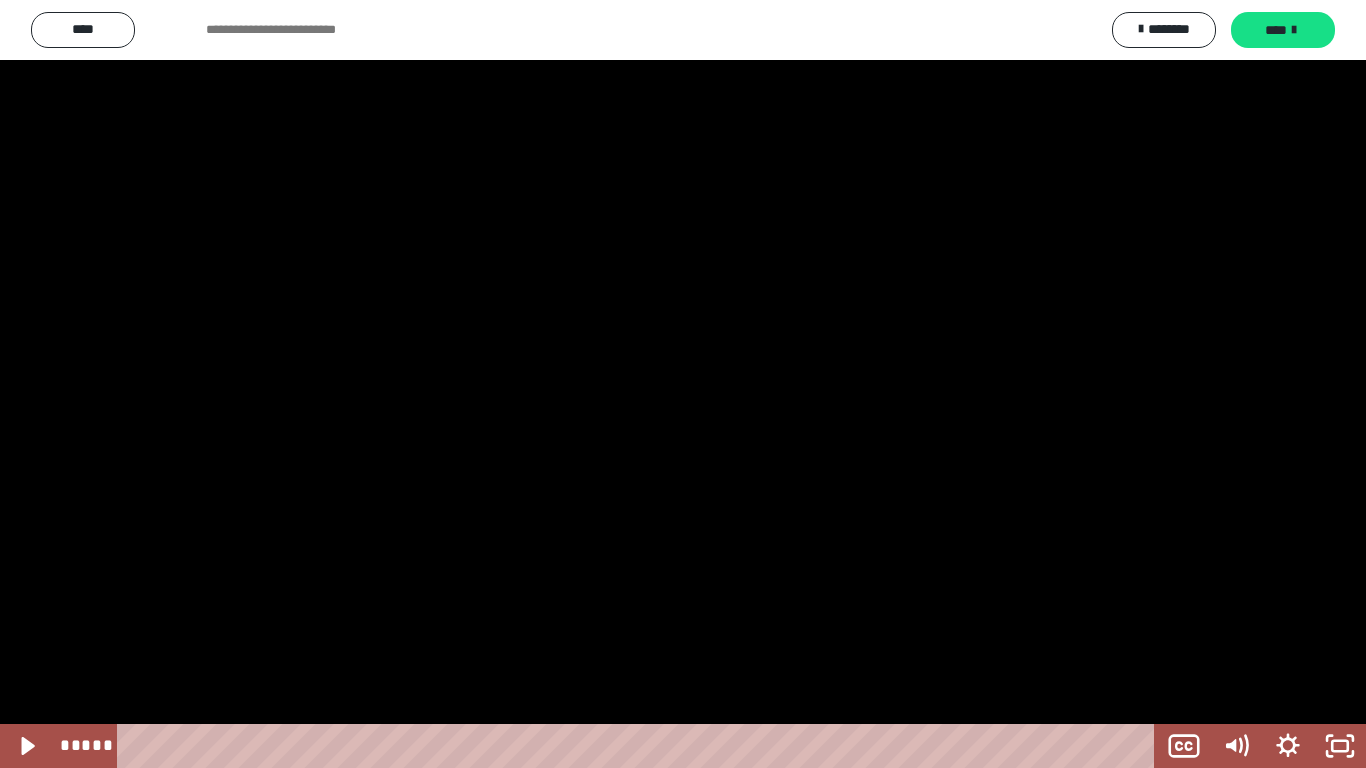 click at bounding box center [683, 384] 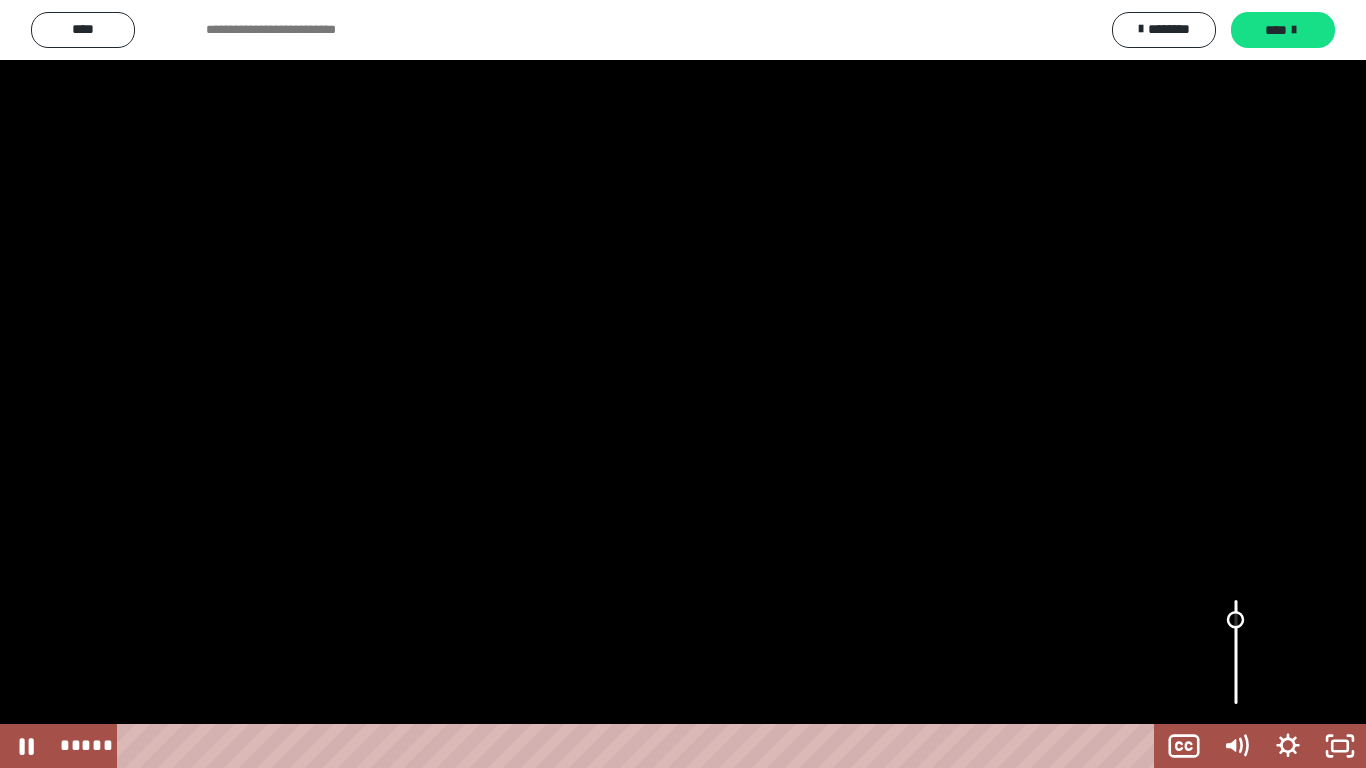 click at bounding box center (1236, 652) 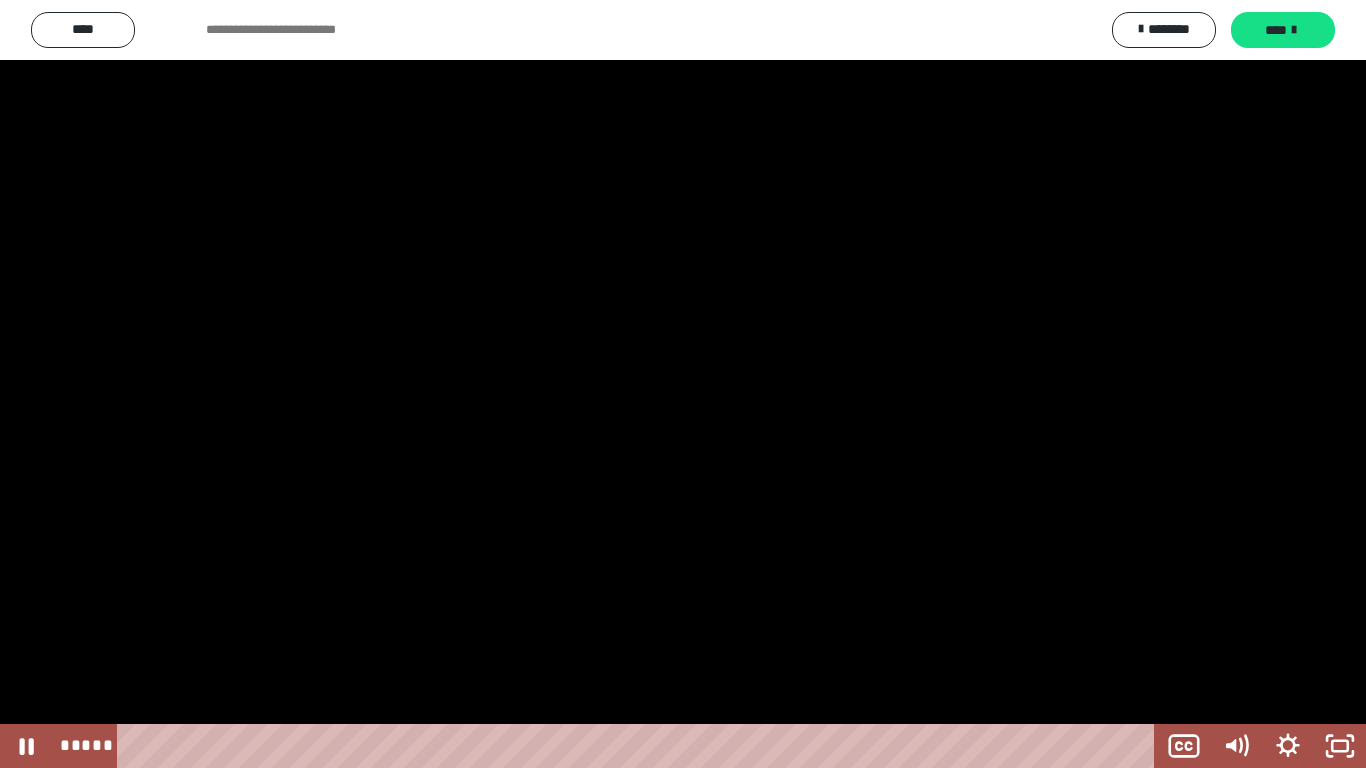 click at bounding box center [683, 384] 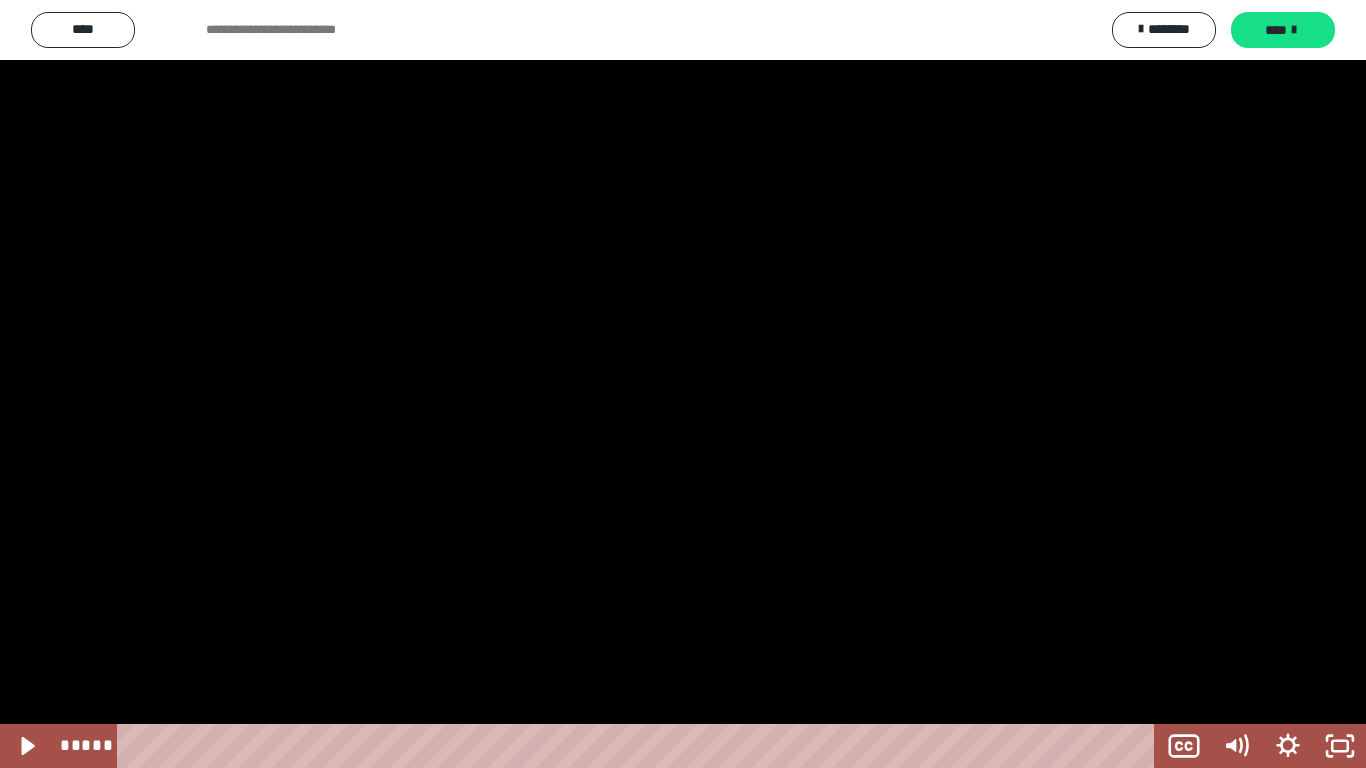 click at bounding box center [683, 384] 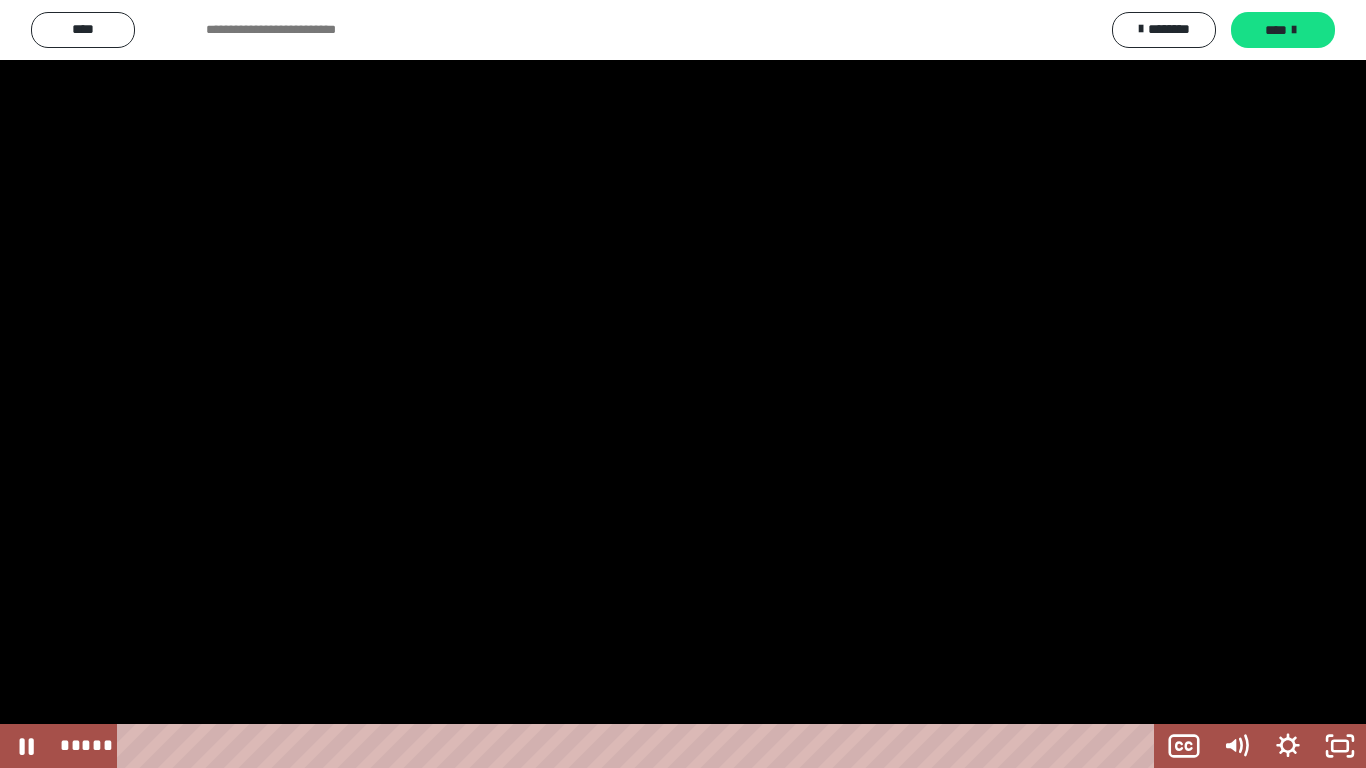 click at bounding box center [683, 384] 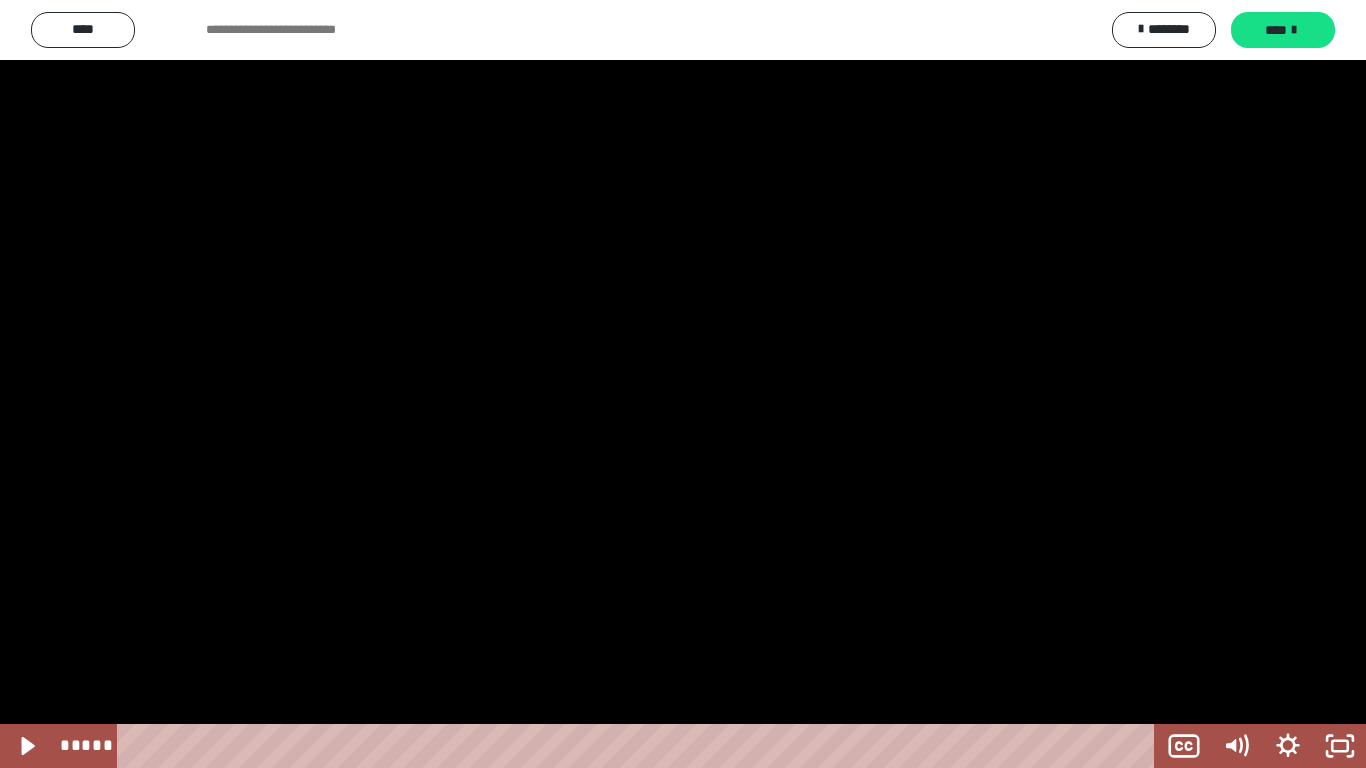 click at bounding box center [683, 384] 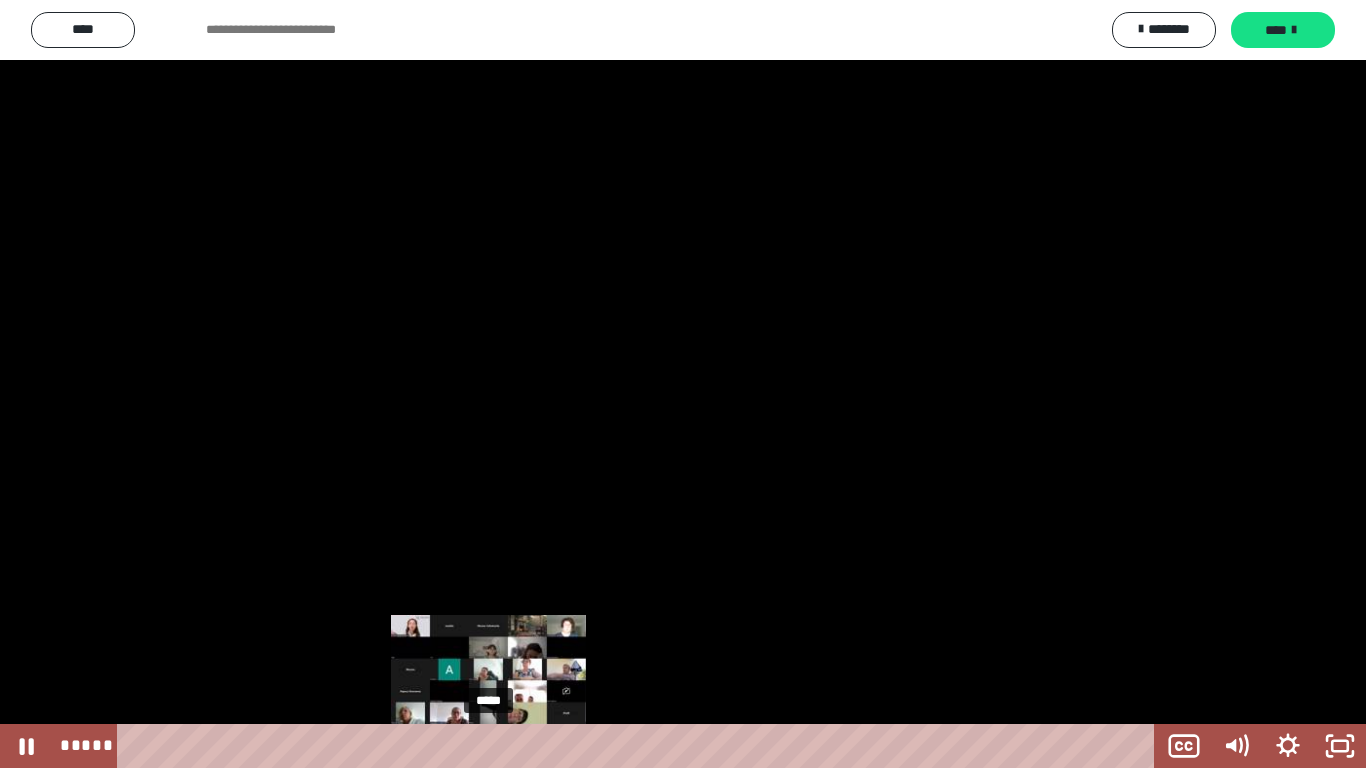 click at bounding box center [493, 746] 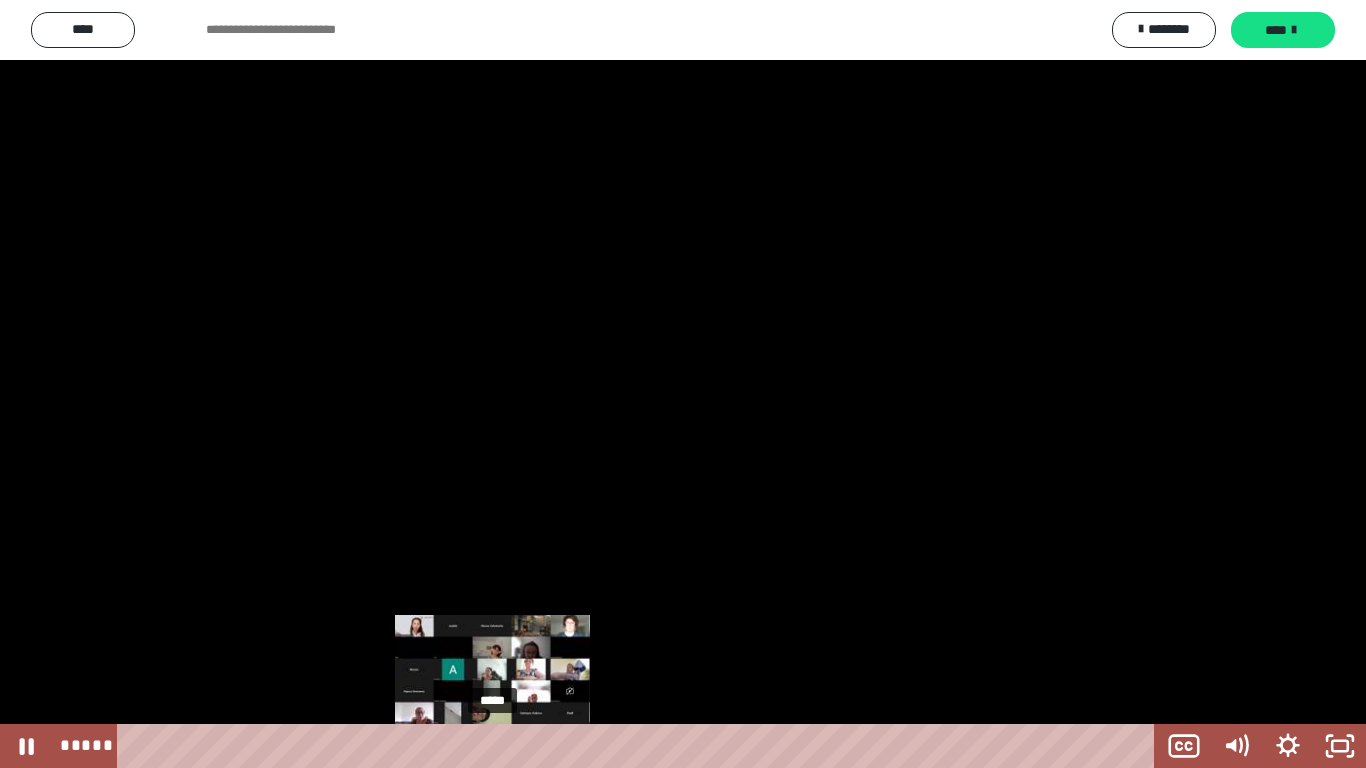 click at bounding box center (492, 746) 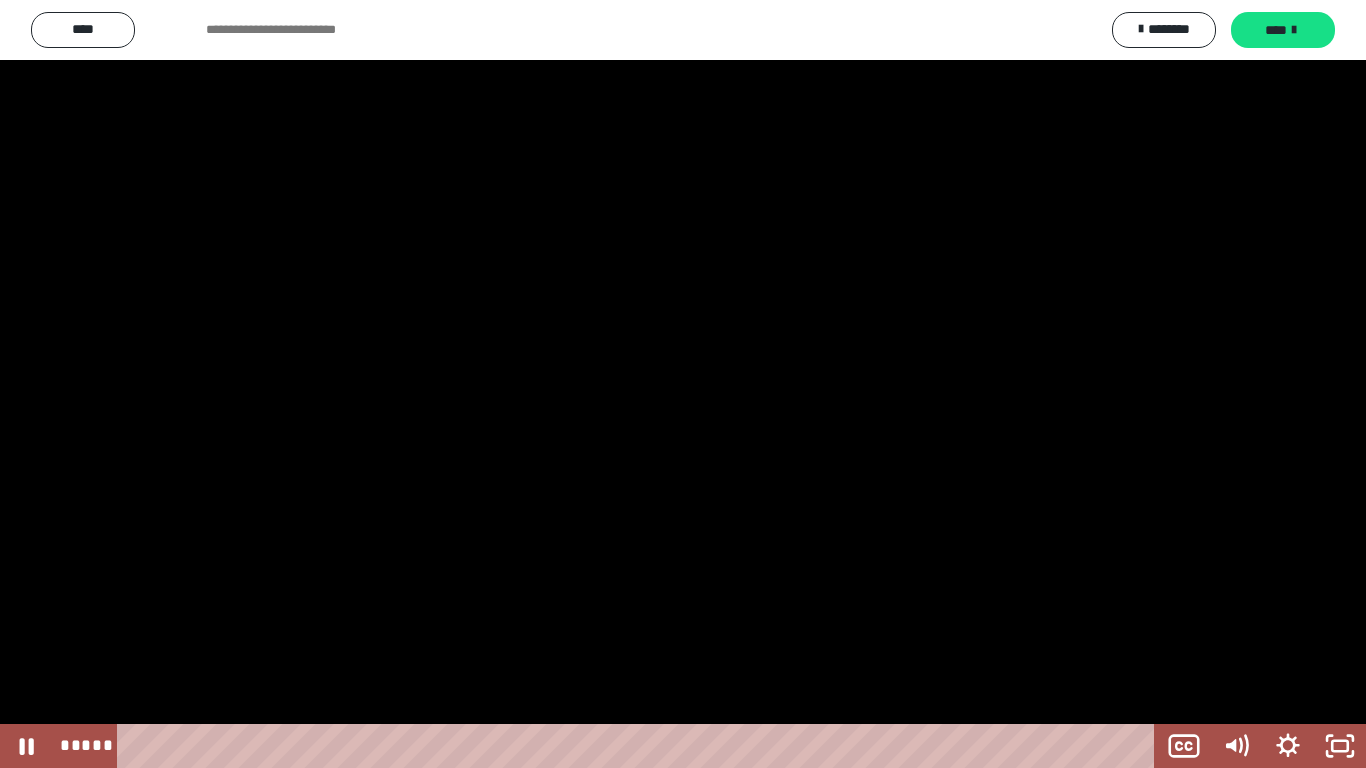 click at bounding box center (683, 384) 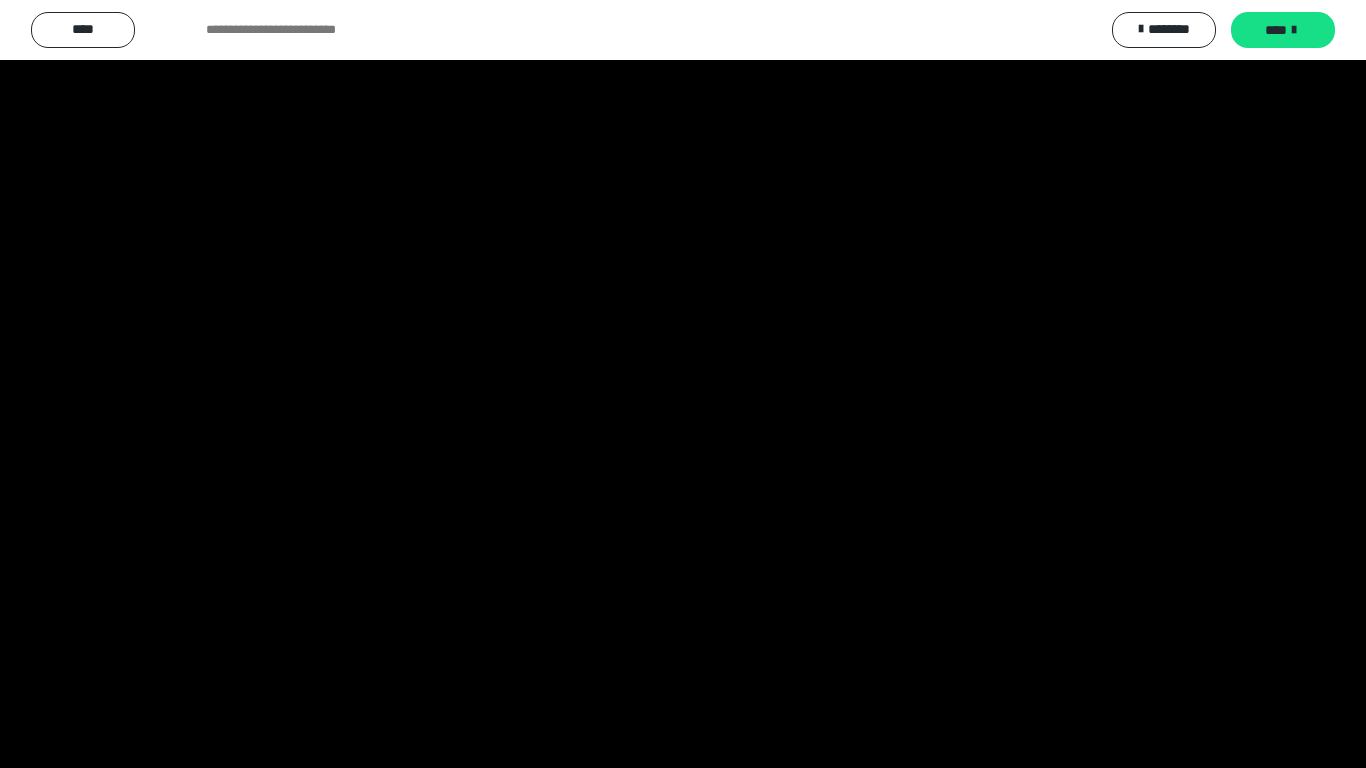 click at bounding box center (683, 384) 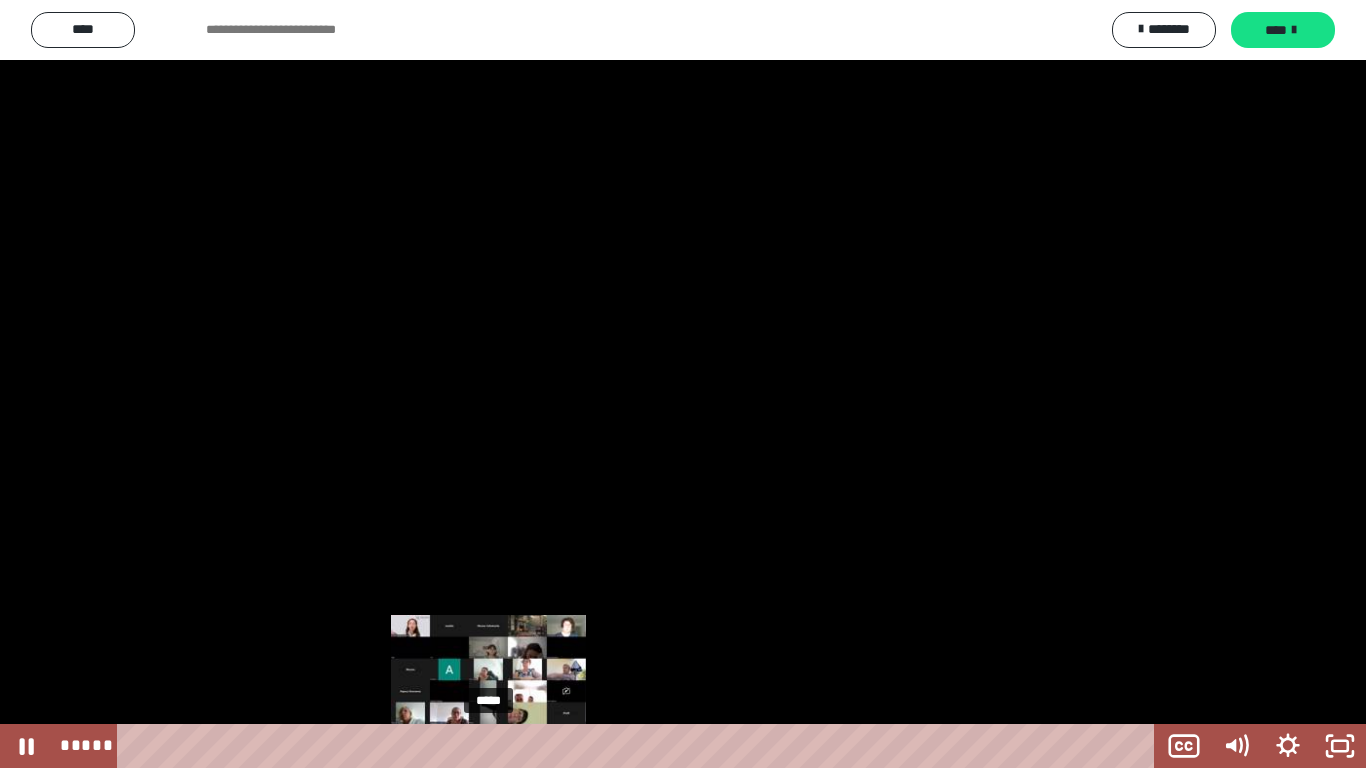 click at bounding box center (488, 746) 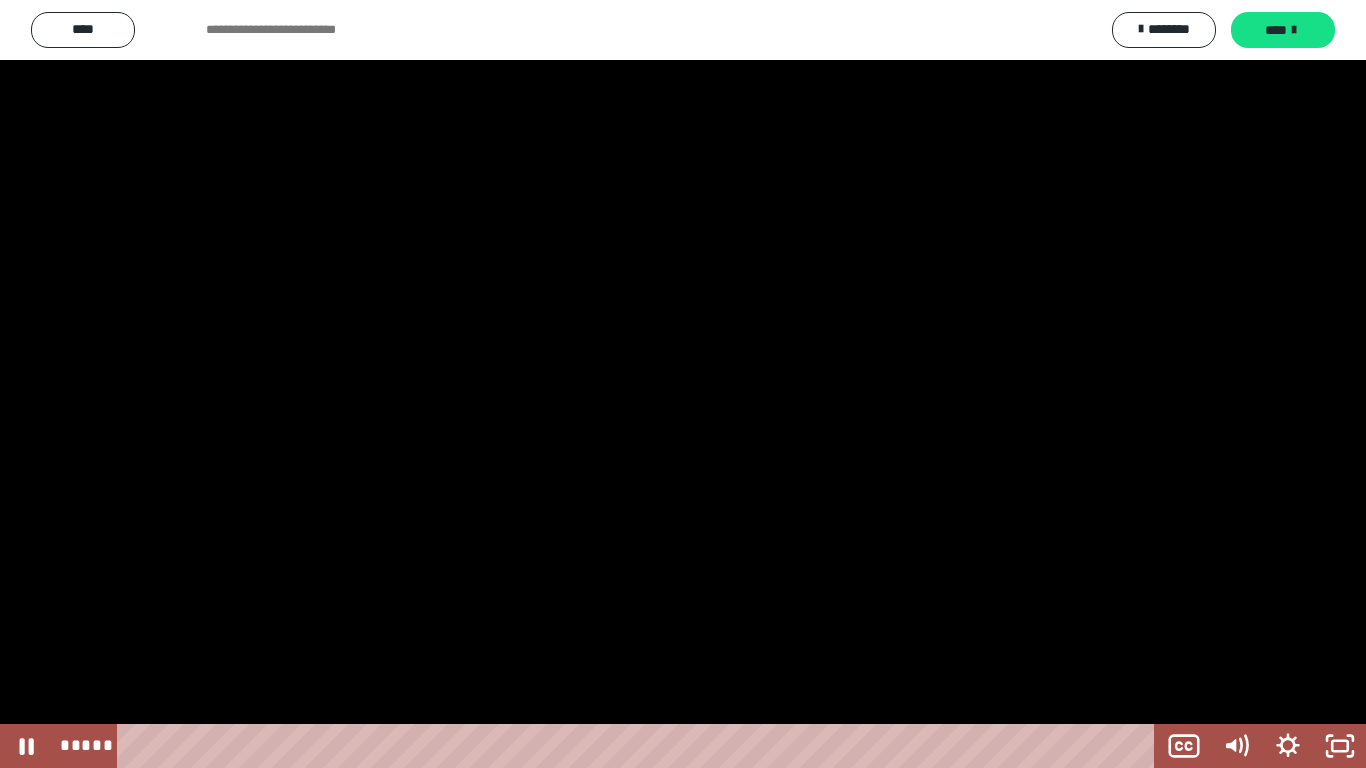 click at bounding box center (683, 384) 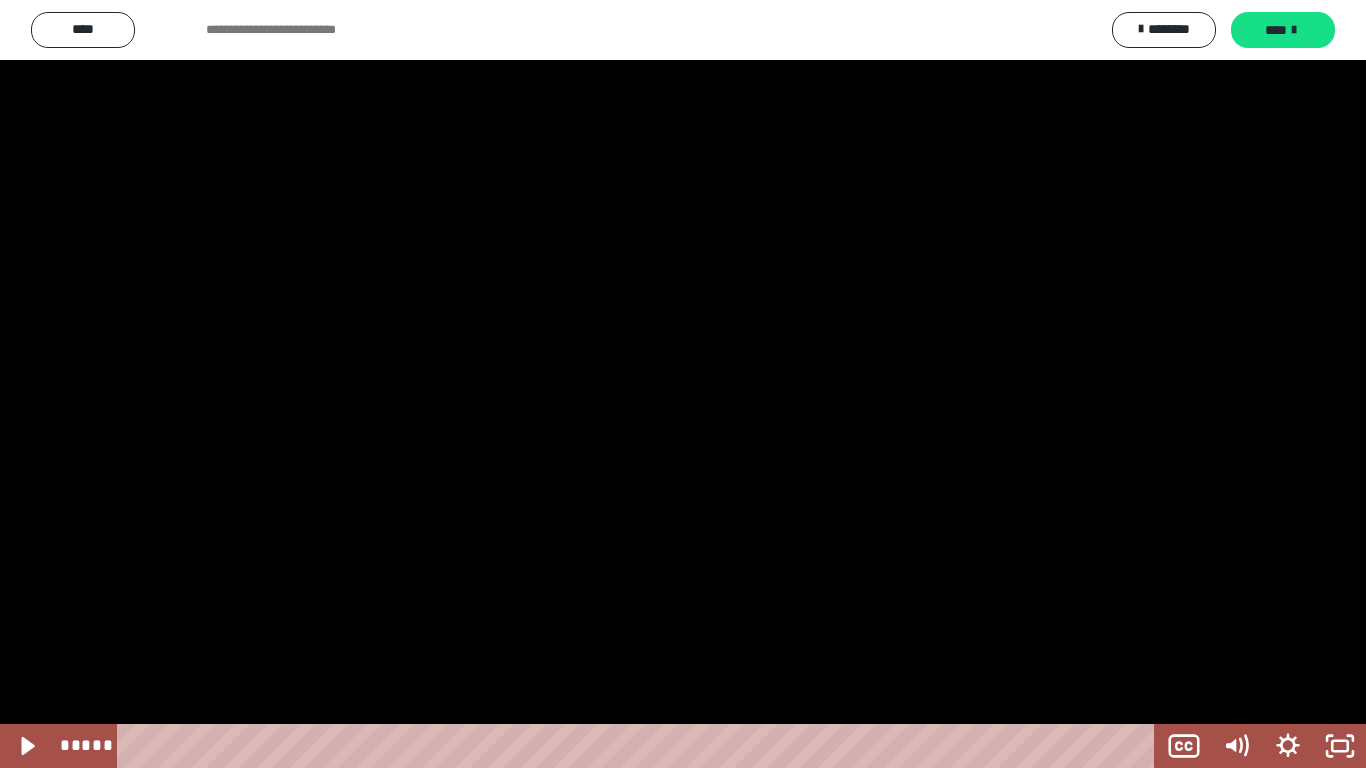 click at bounding box center [683, 384] 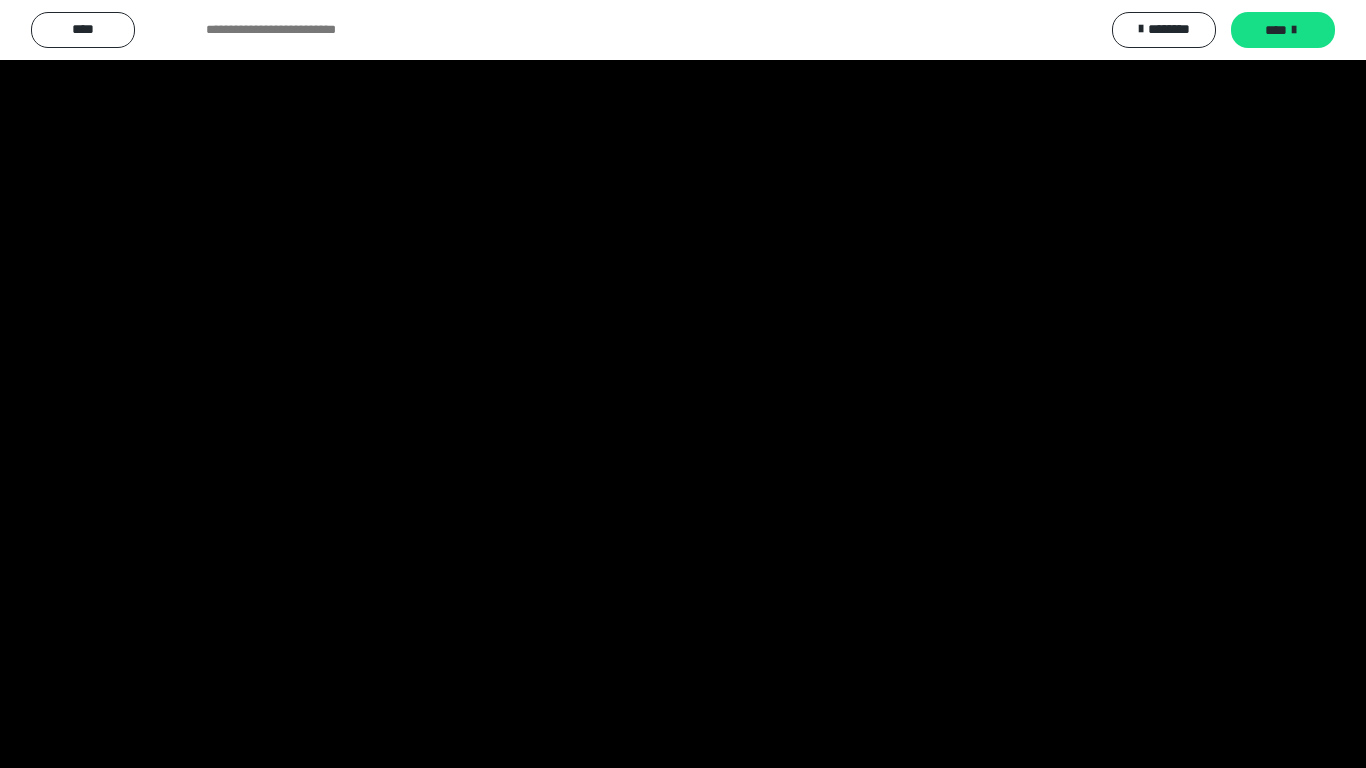 click at bounding box center [683, 384] 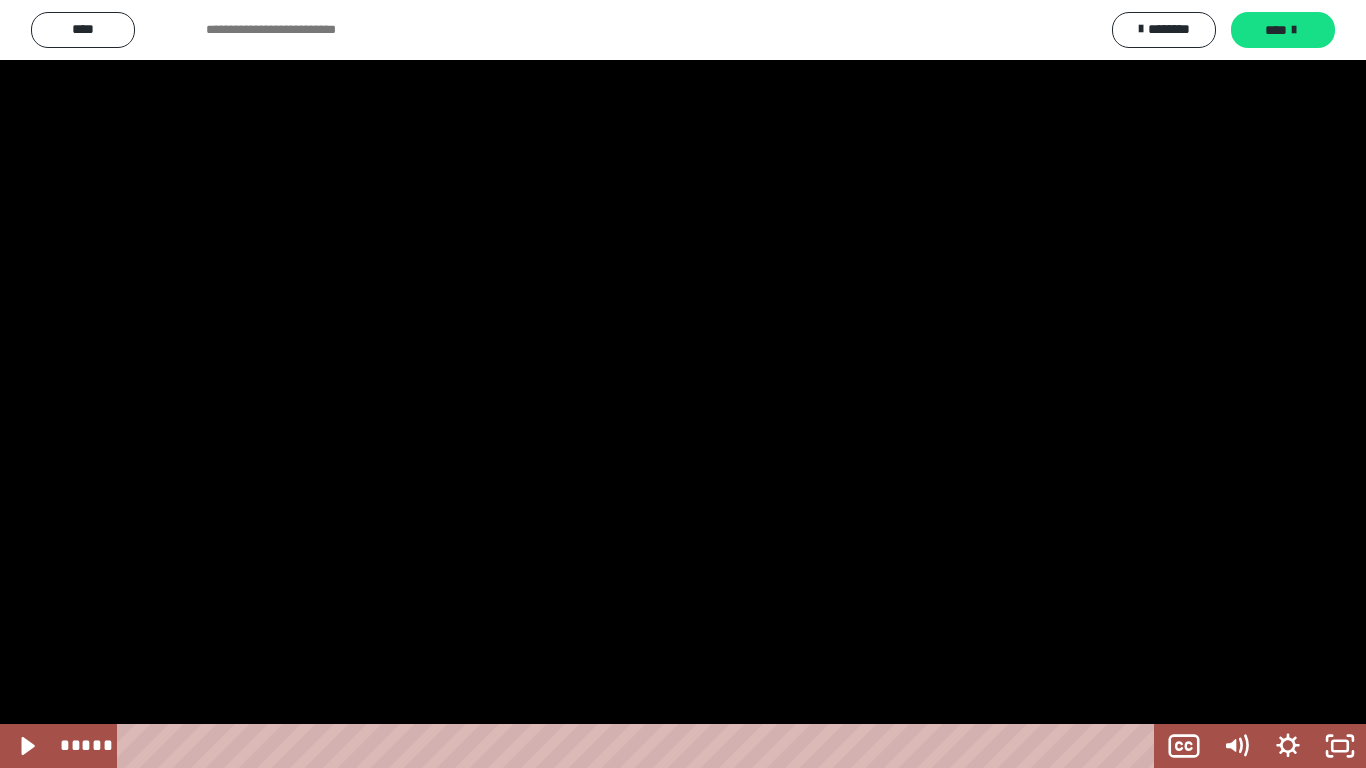 click at bounding box center [683, 384] 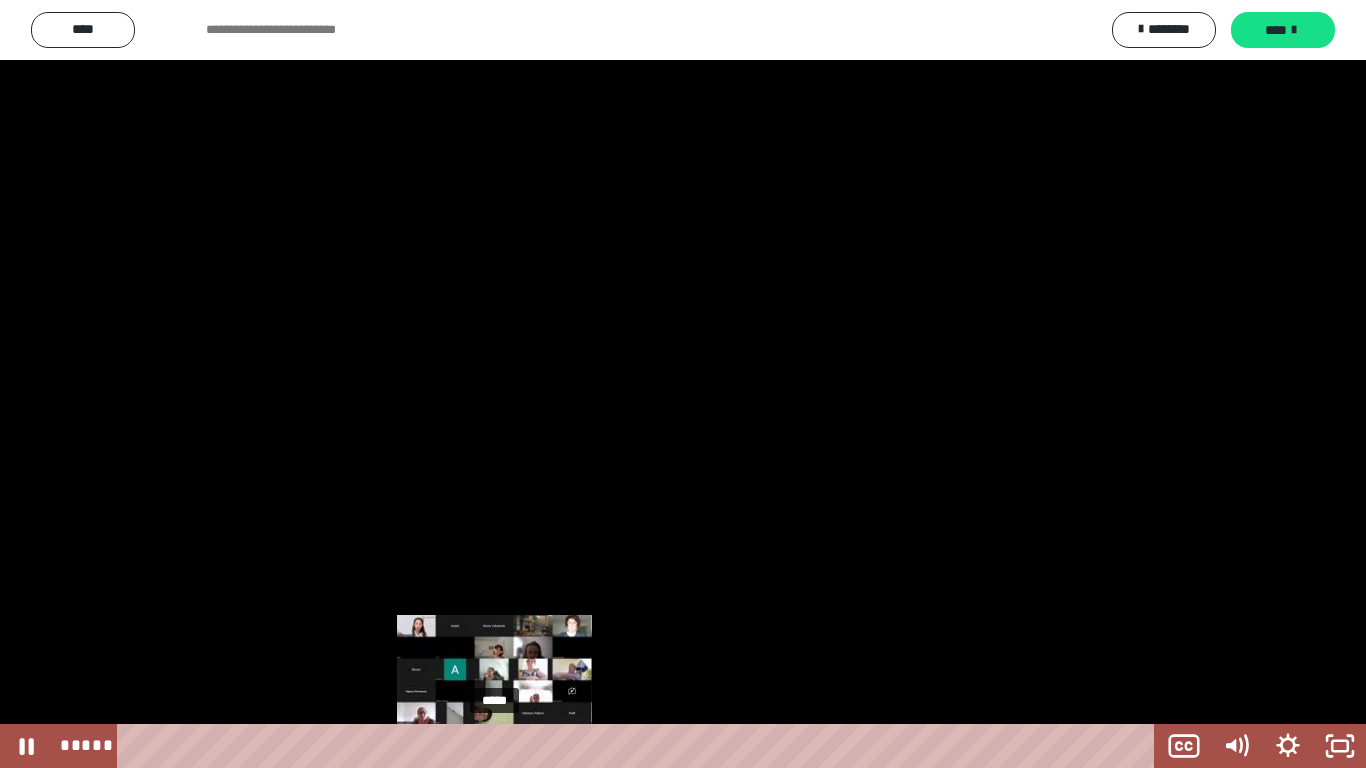 click at bounding box center [500, 746] 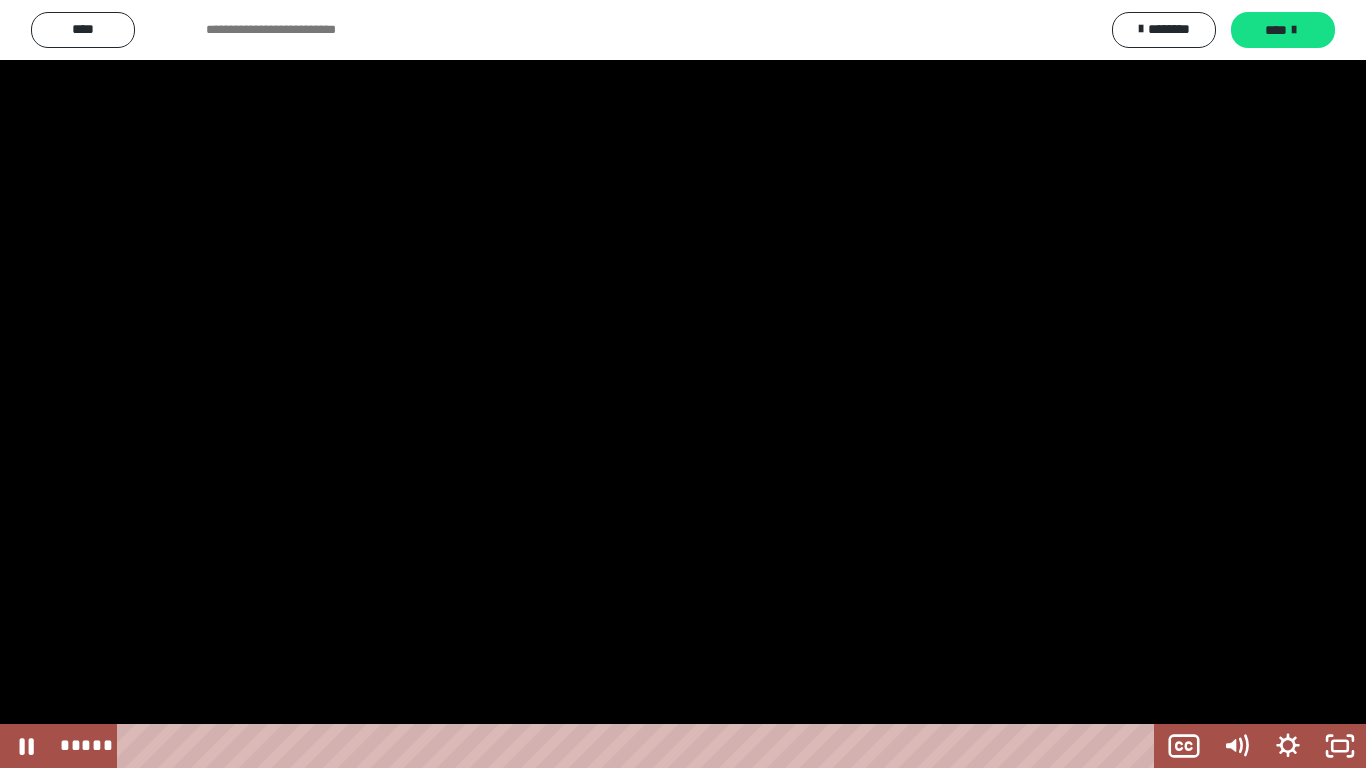 click at bounding box center (683, 384) 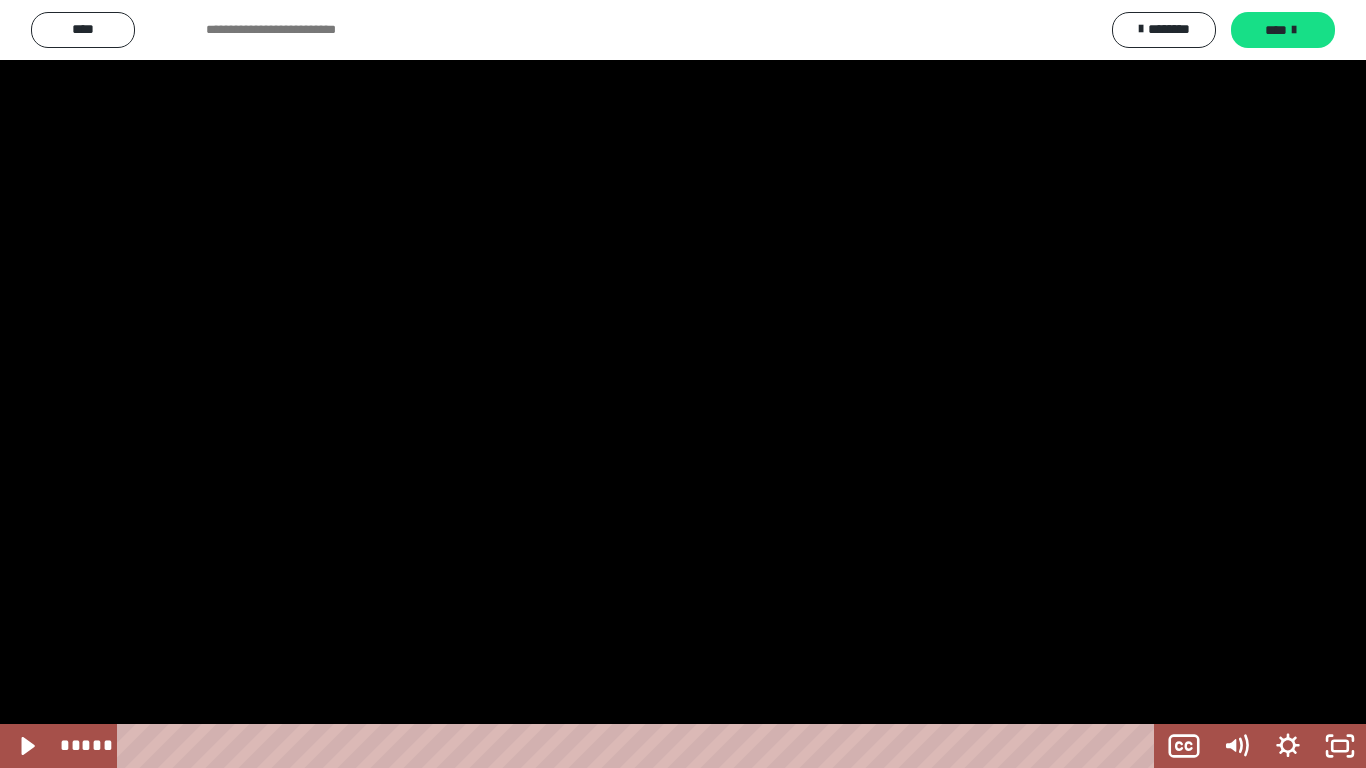 click at bounding box center [683, 384] 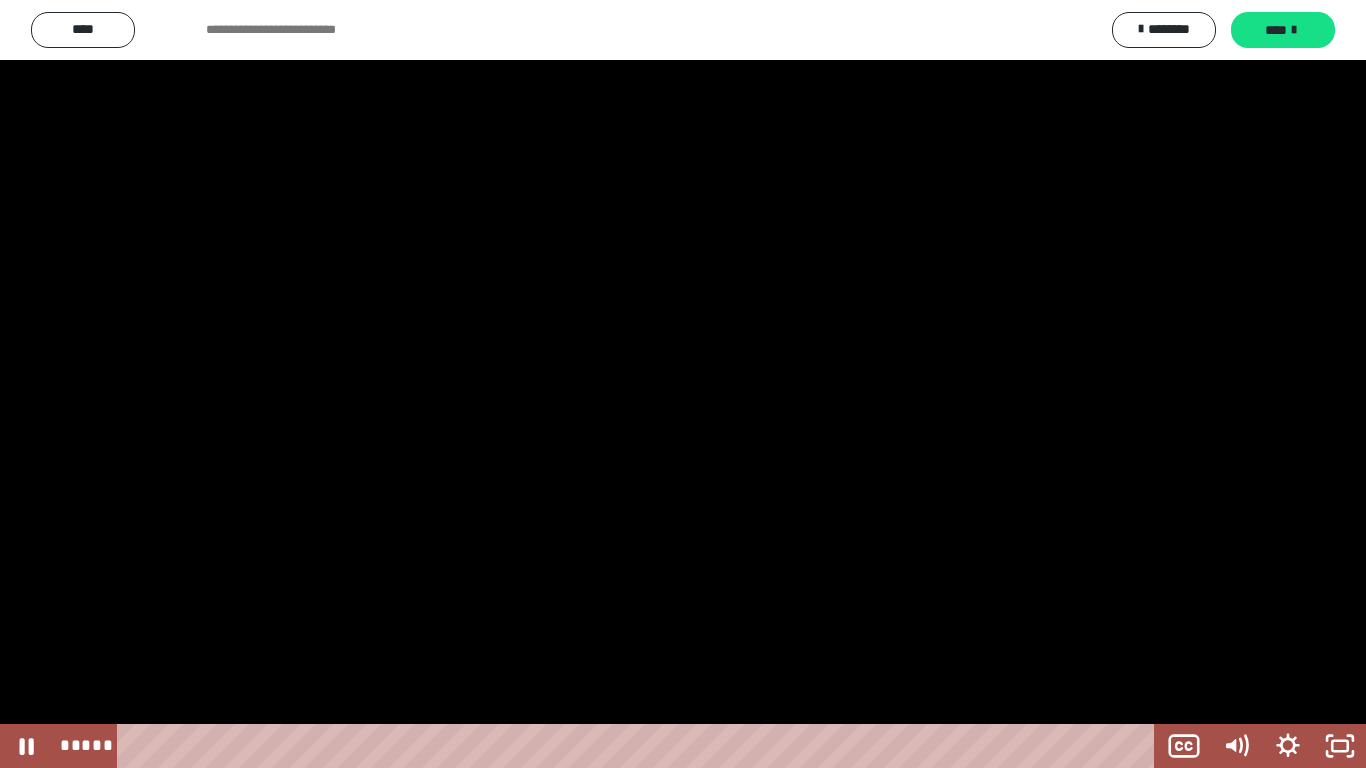 click at bounding box center (683, 384) 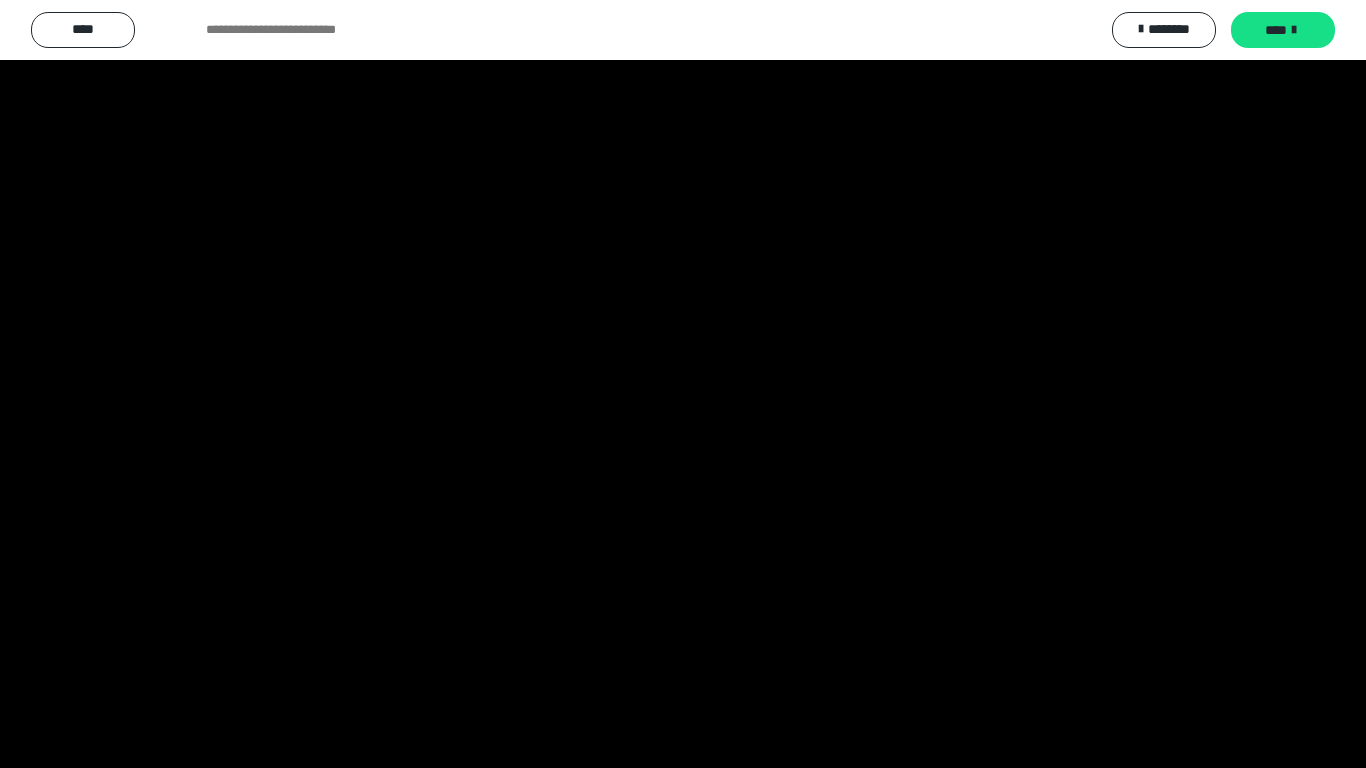 click at bounding box center [683, 384] 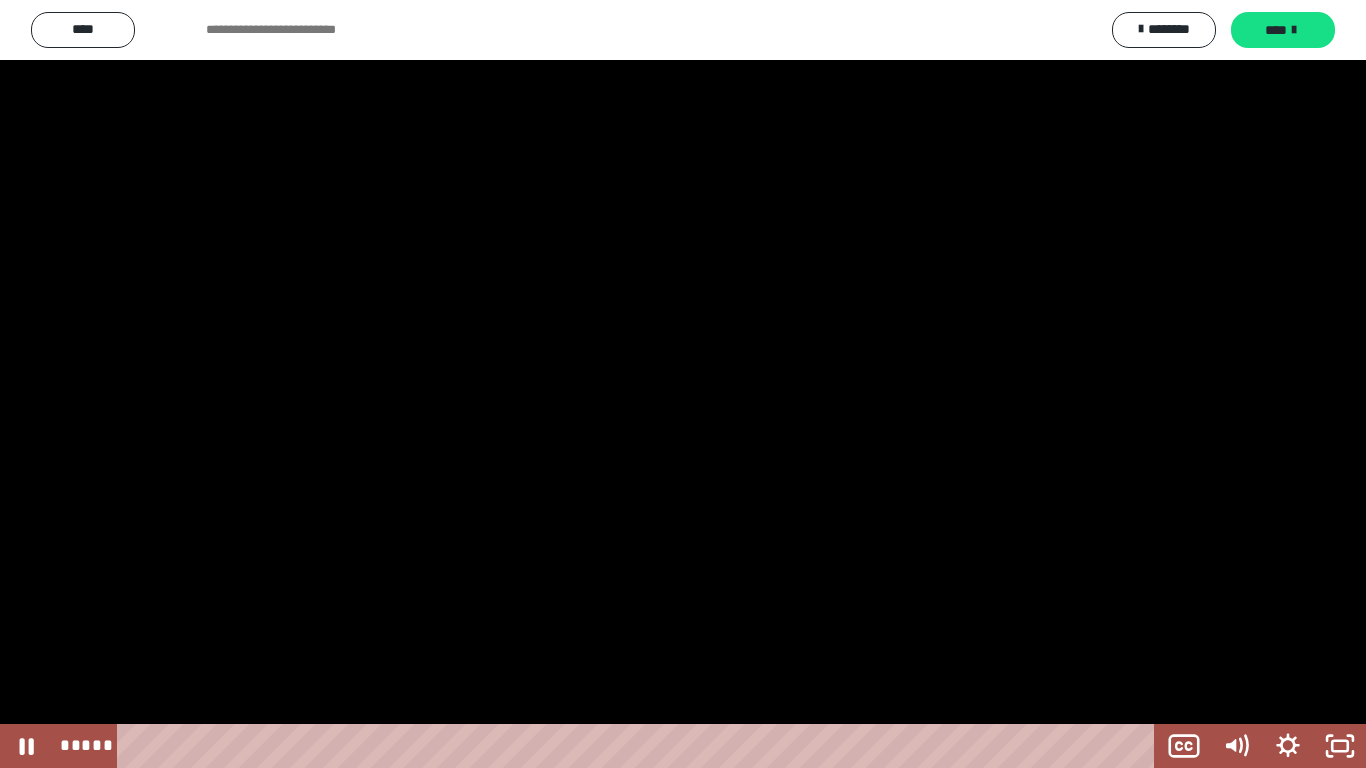 click at bounding box center (683, 384) 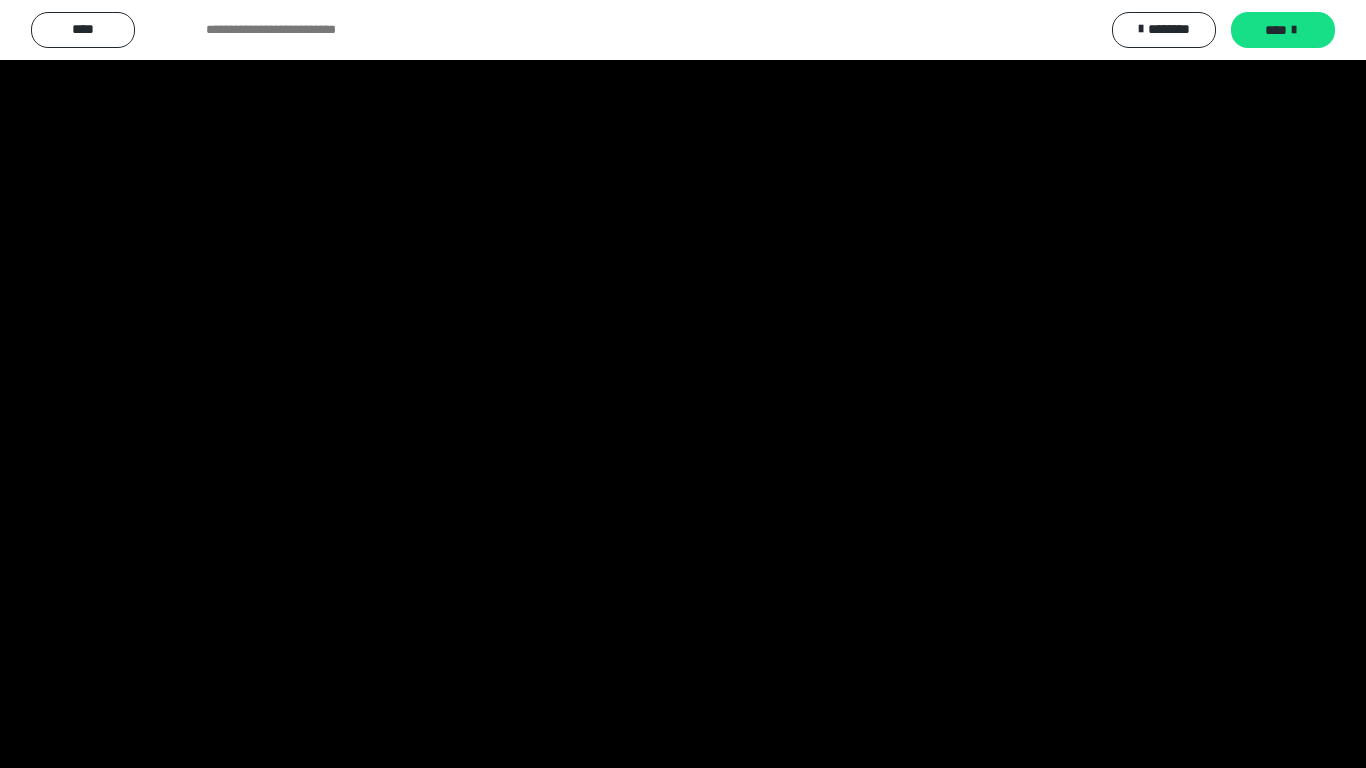 click at bounding box center (683, 384) 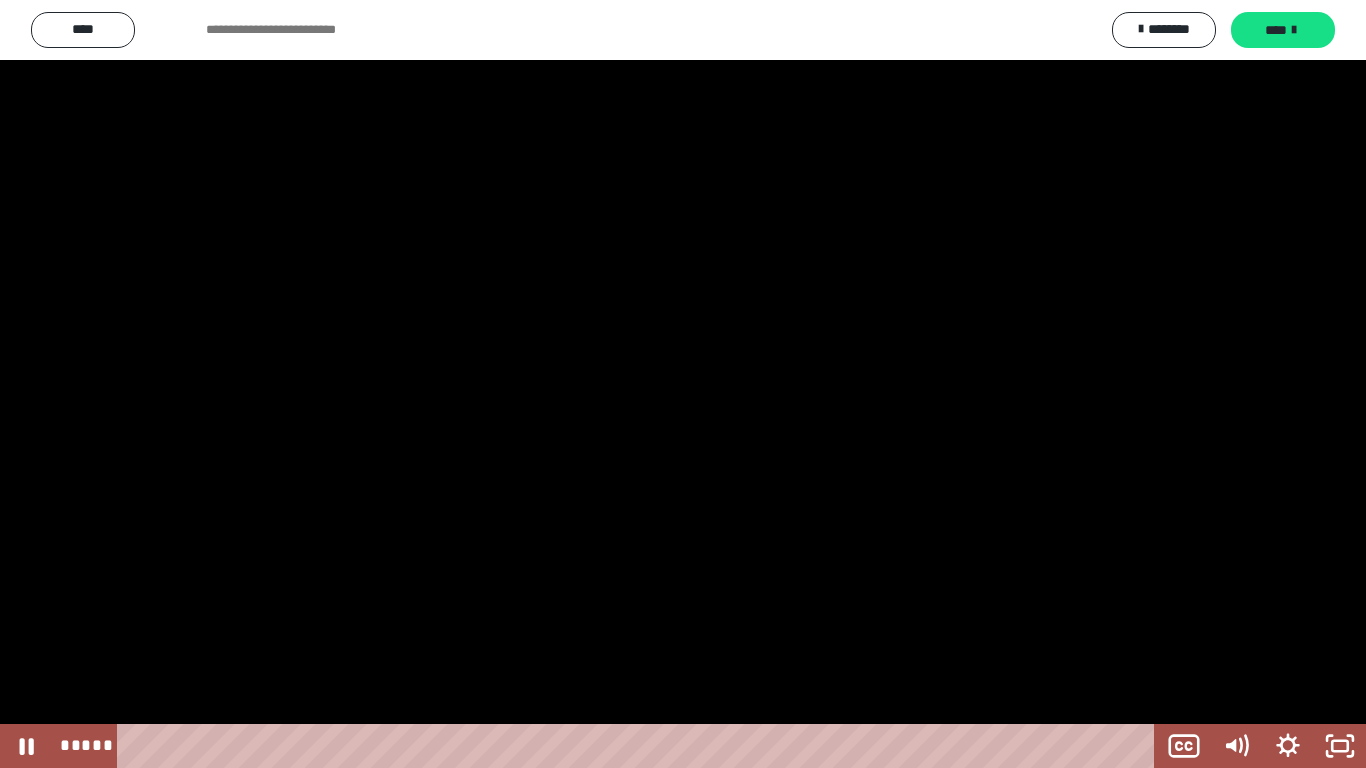 click at bounding box center (683, 384) 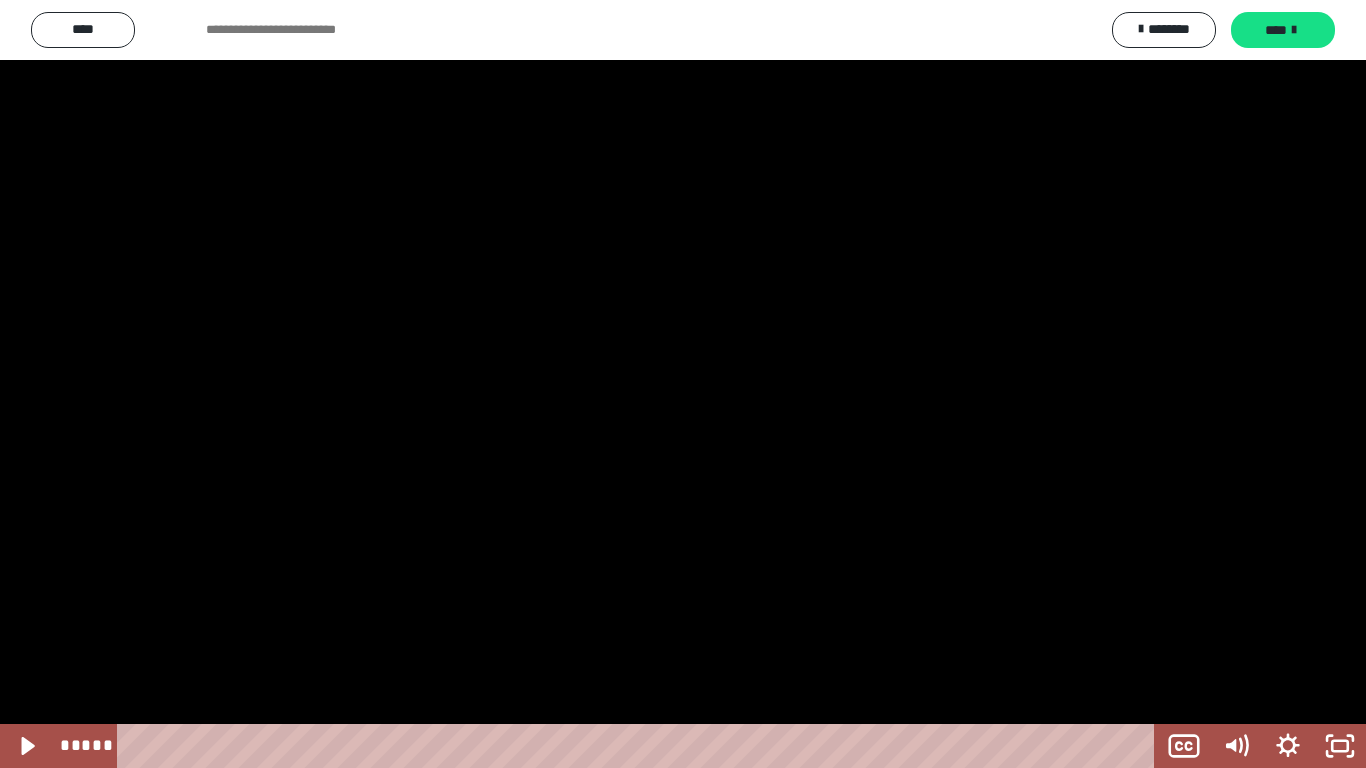 click at bounding box center [683, 384] 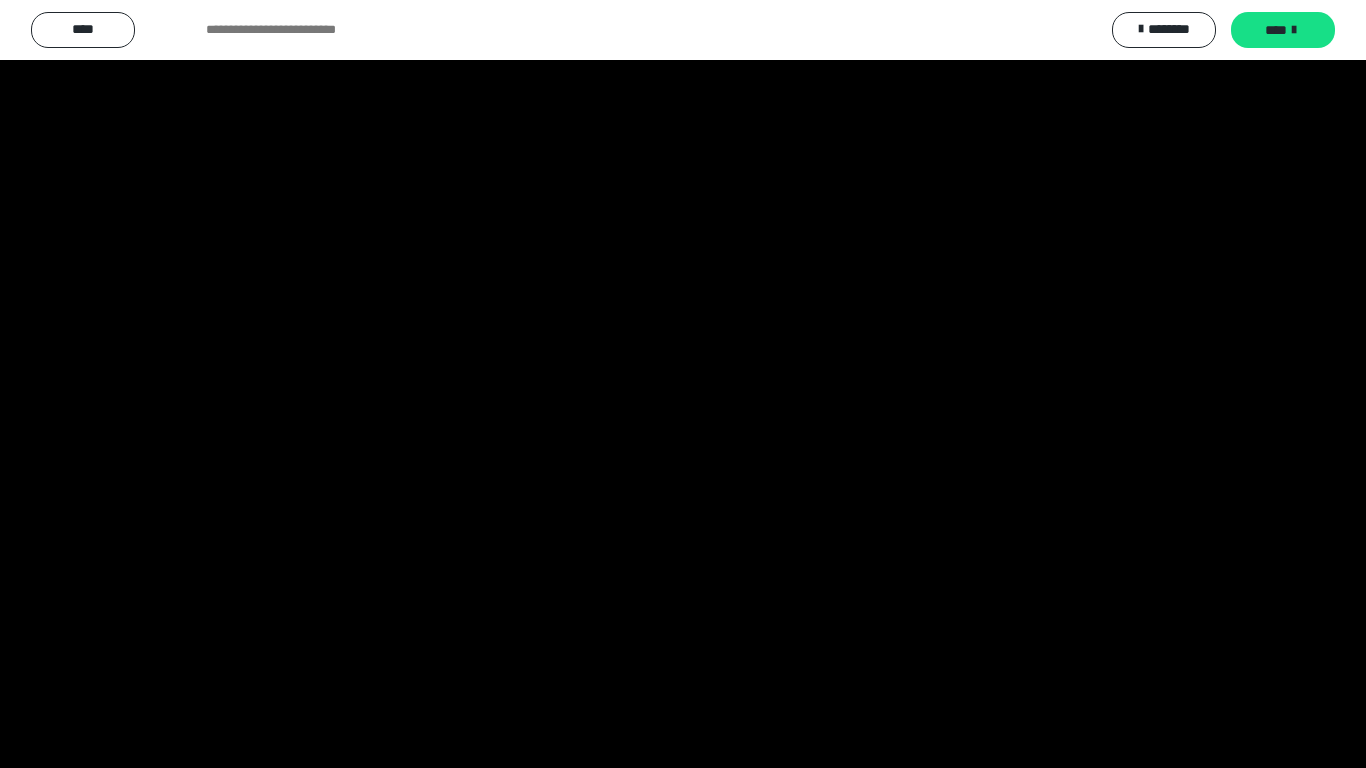 click at bounding box center [683, 384] 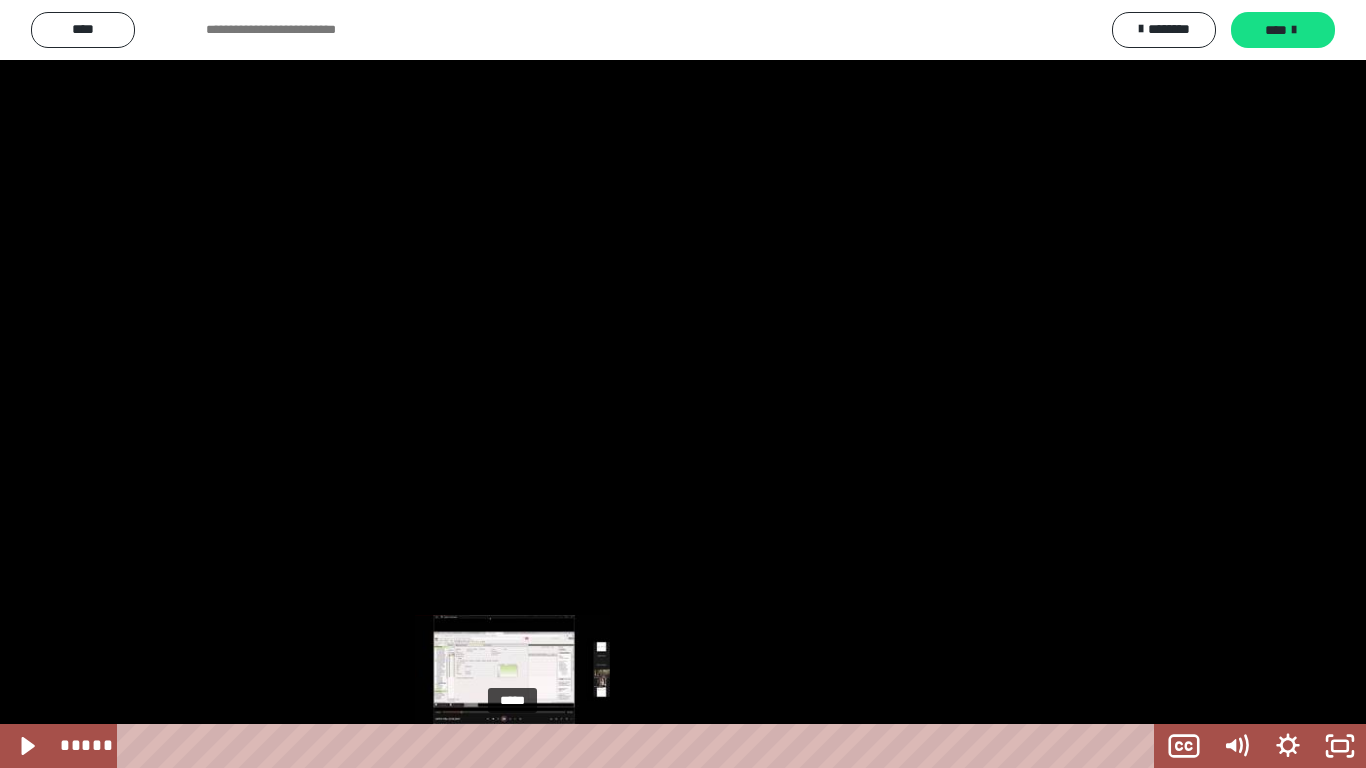 click at bounding box center (512, 746) 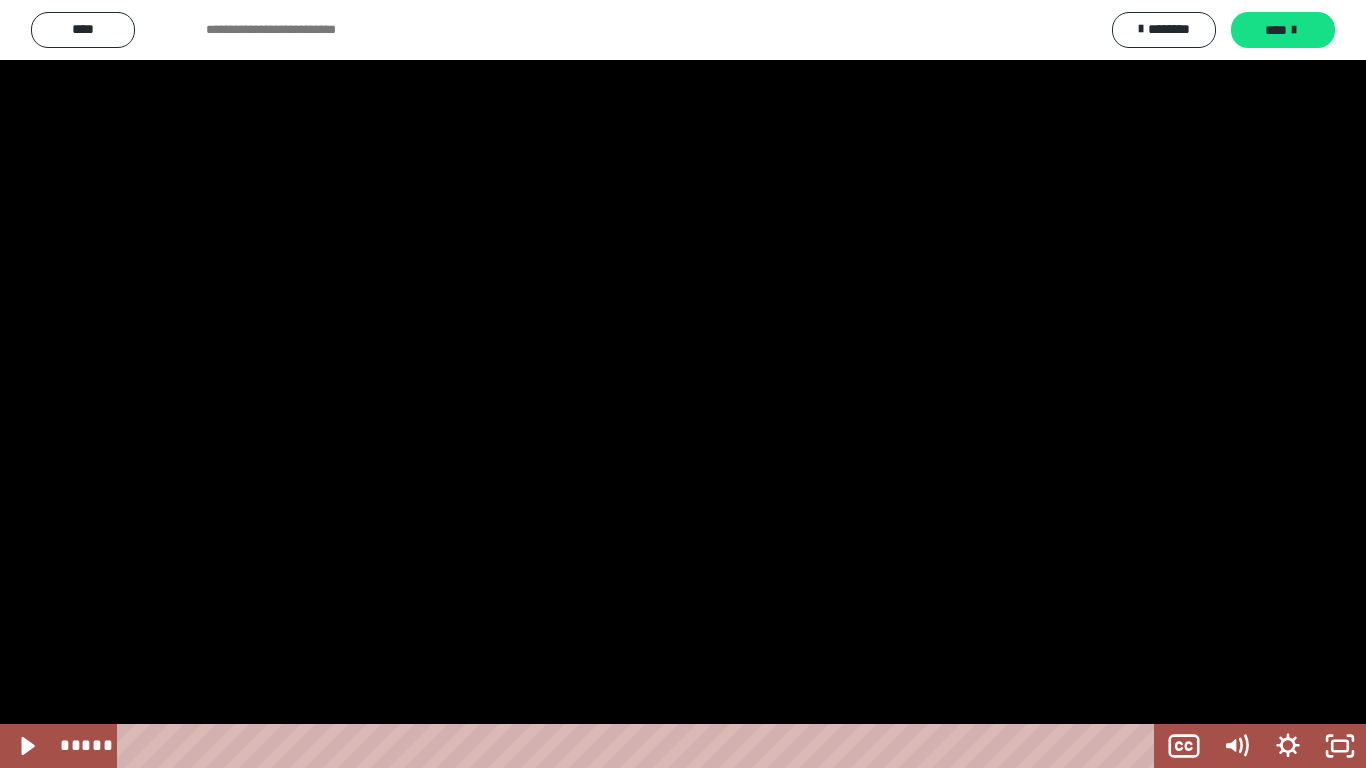 click at bounding box center (683, 384) 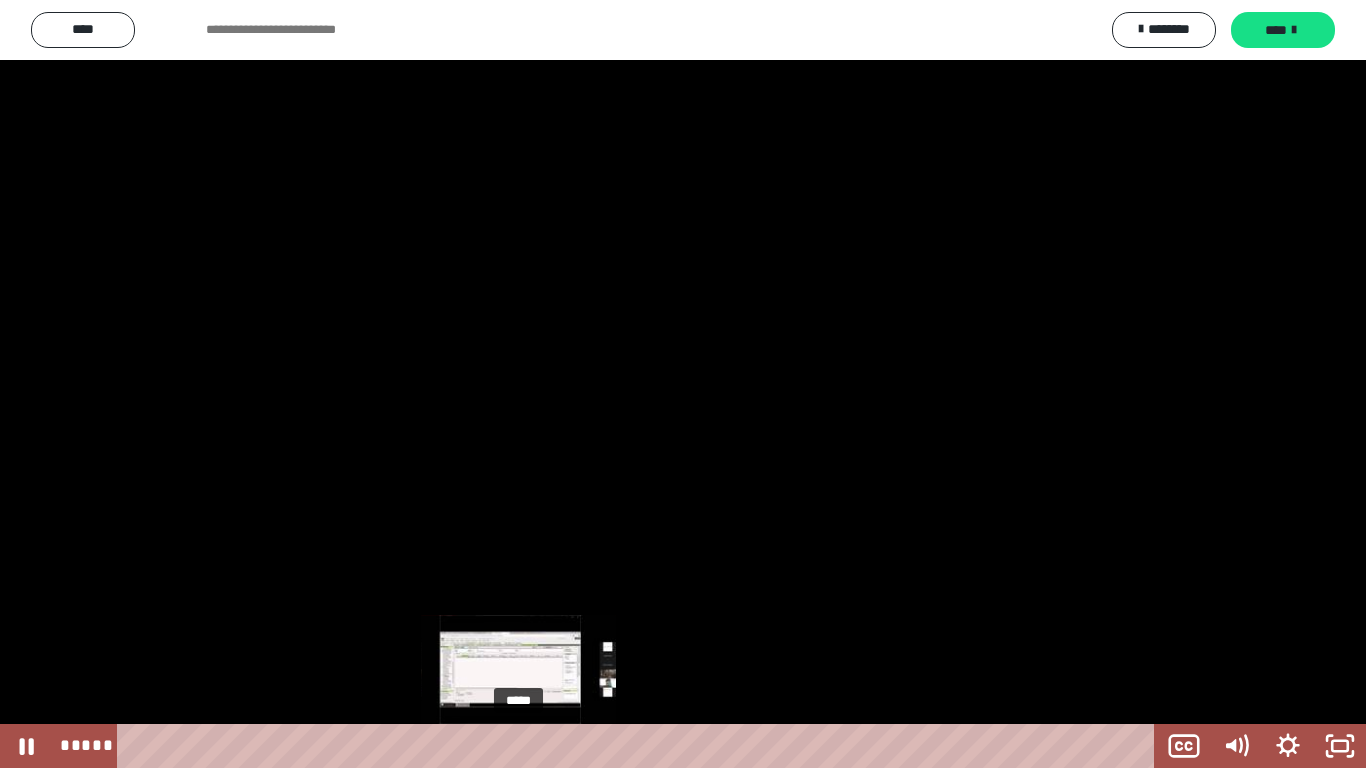 click at bounding box center [523, 746] 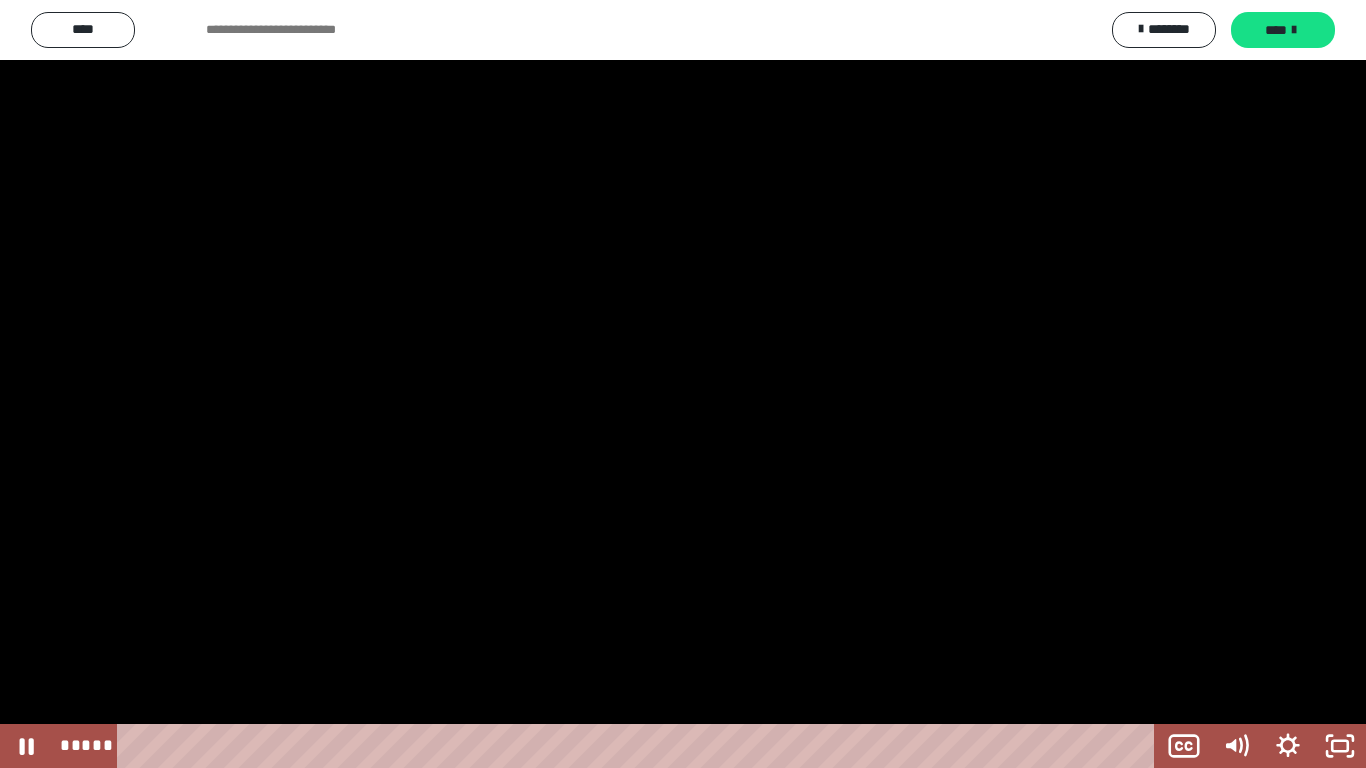 click at bounding box center (683, 384) 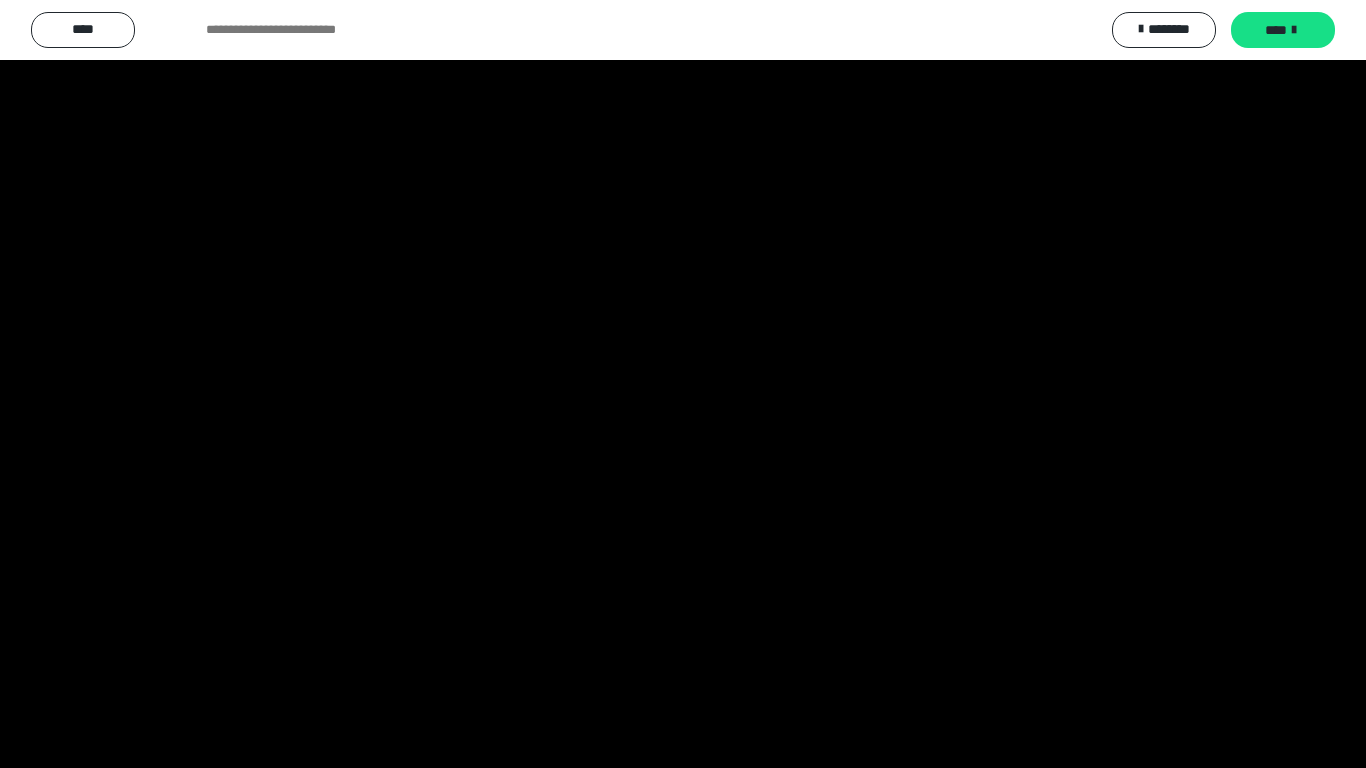 click at bounding box center [683, 384] 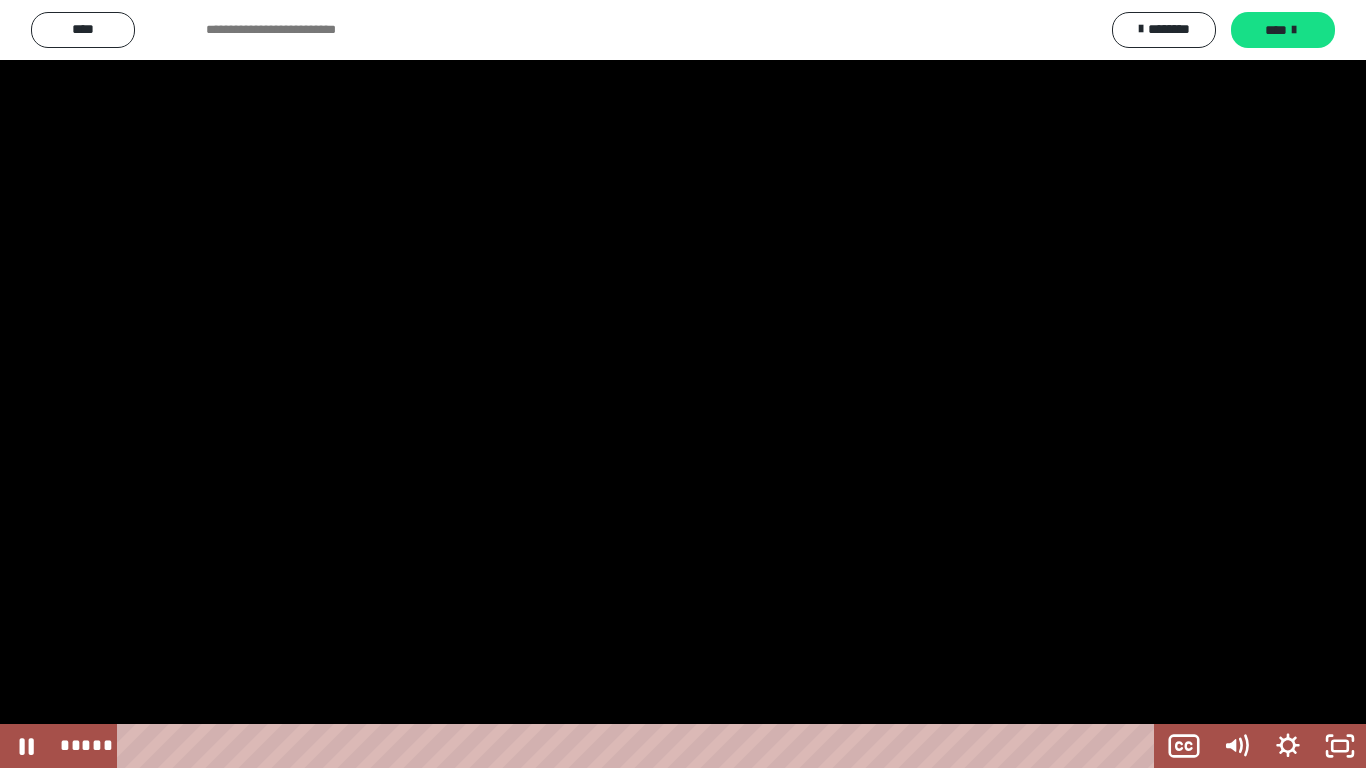 click at bounding box center (683, 384) 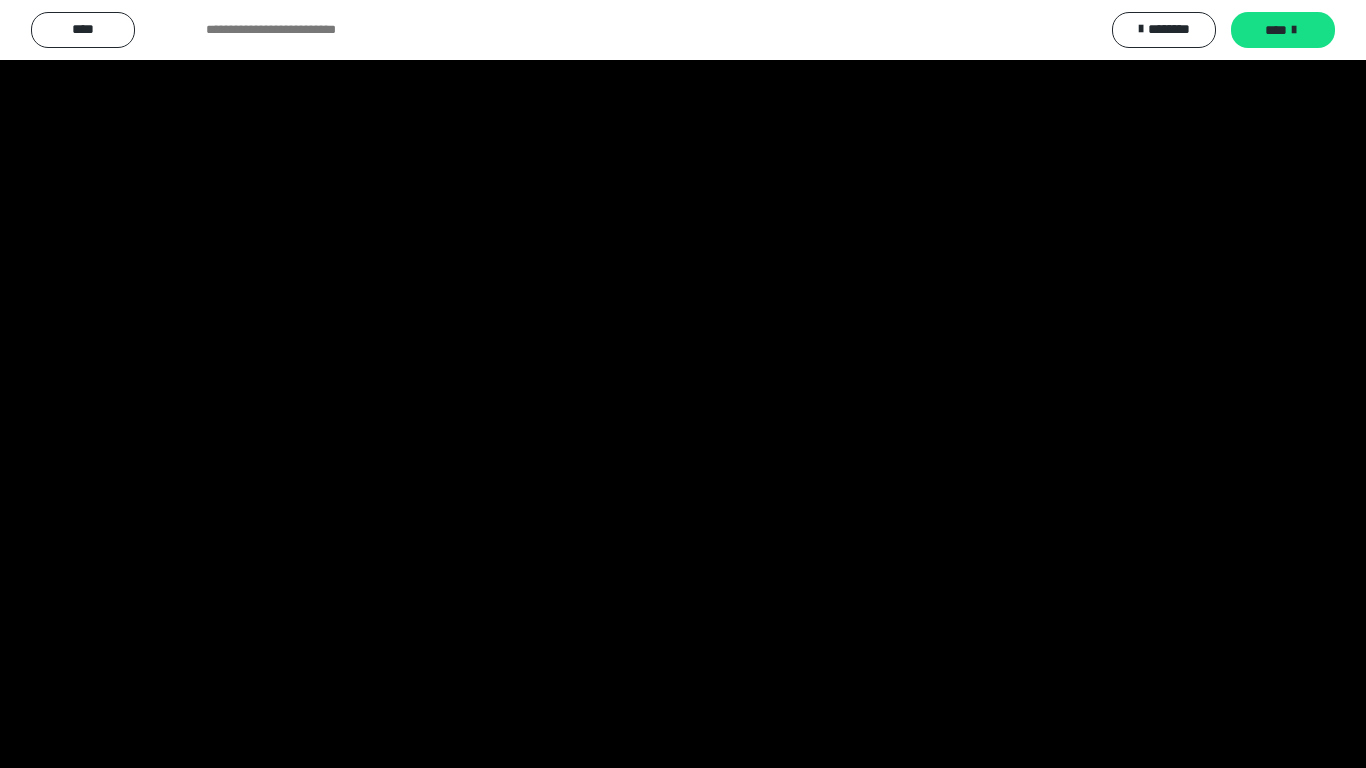 click at bounding box center [683, 384] 